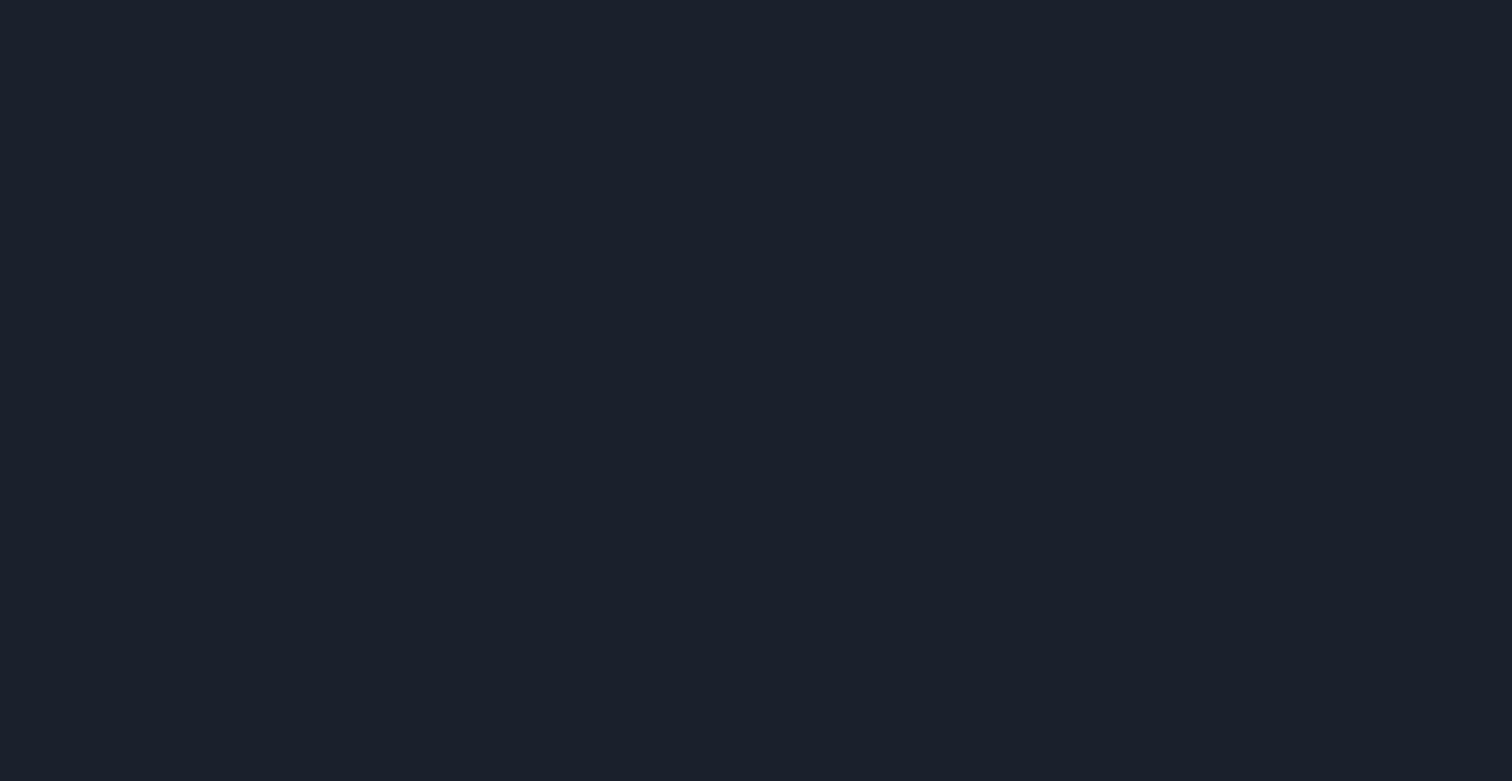 scroll, scrollTop: 0, scrollLeft: 0, axis: both 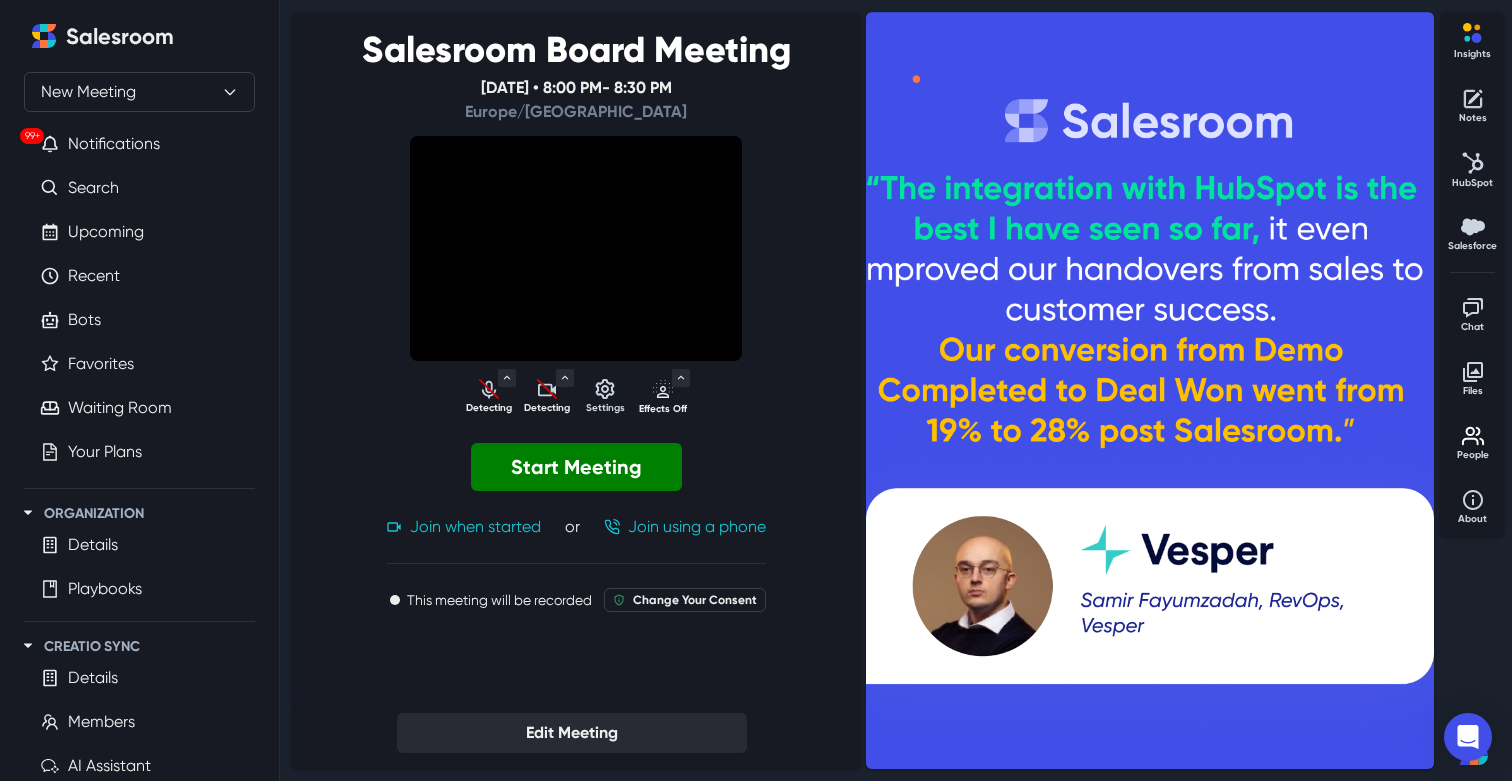 select on "default" 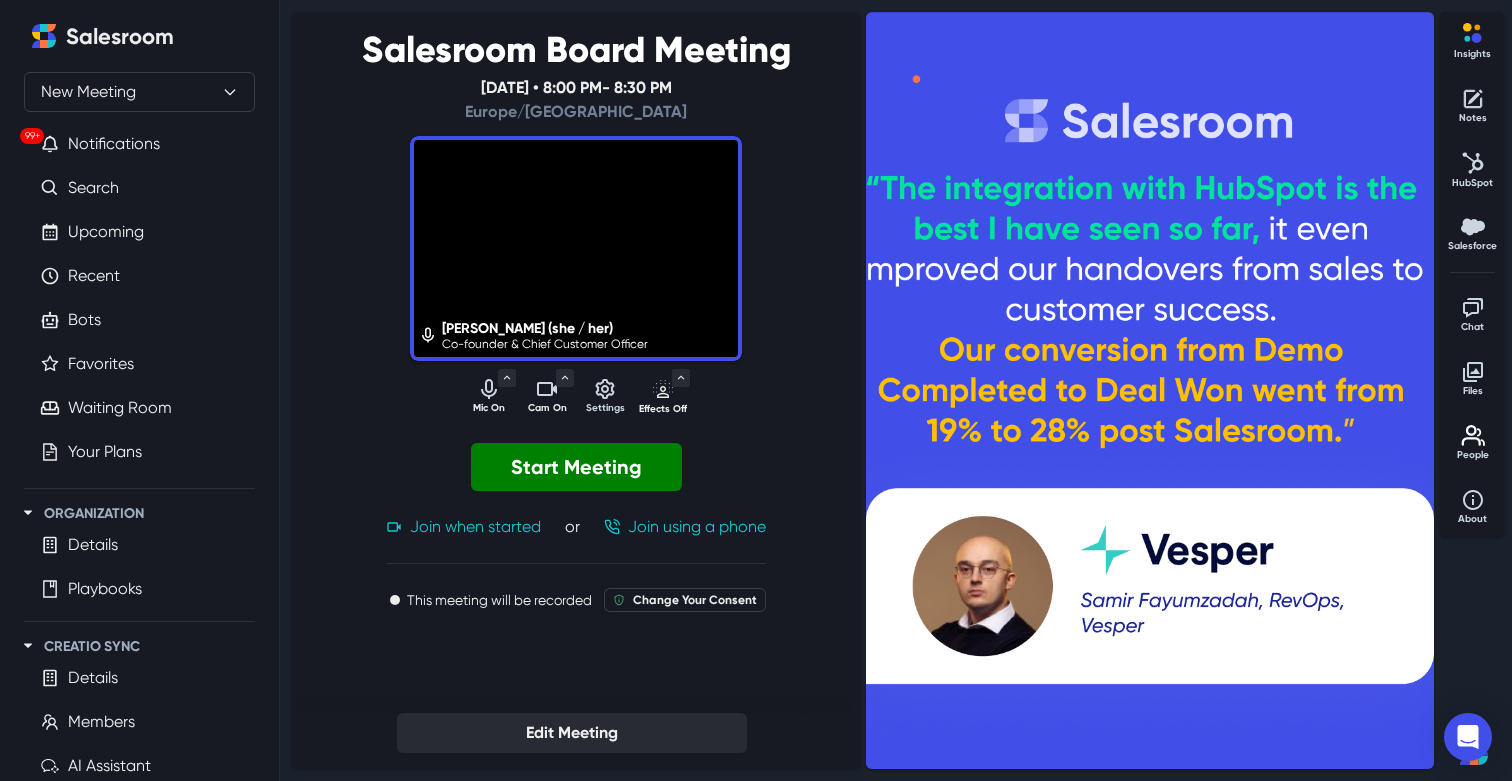 click 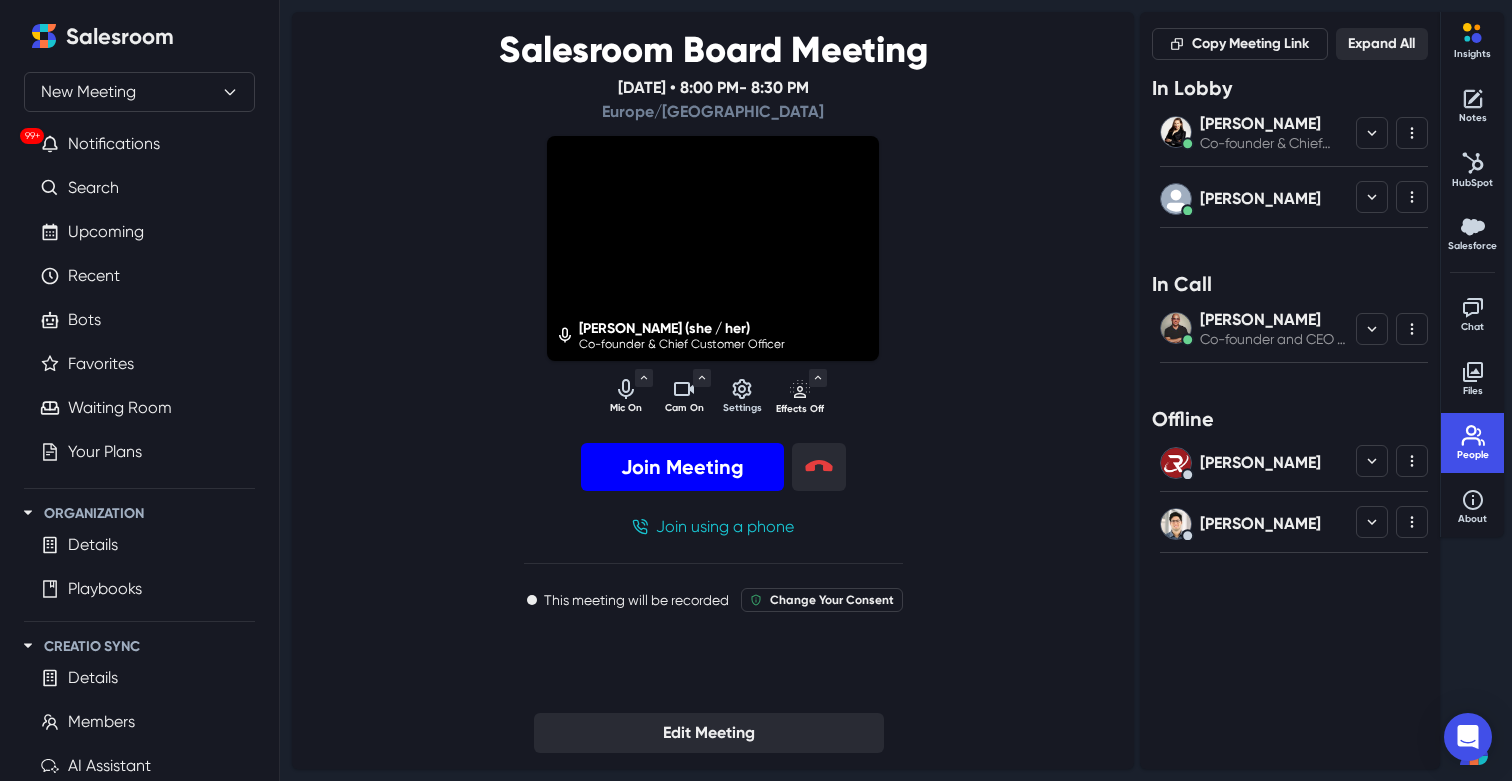 click on "Join Meeting" at bounding box center (682, 467) 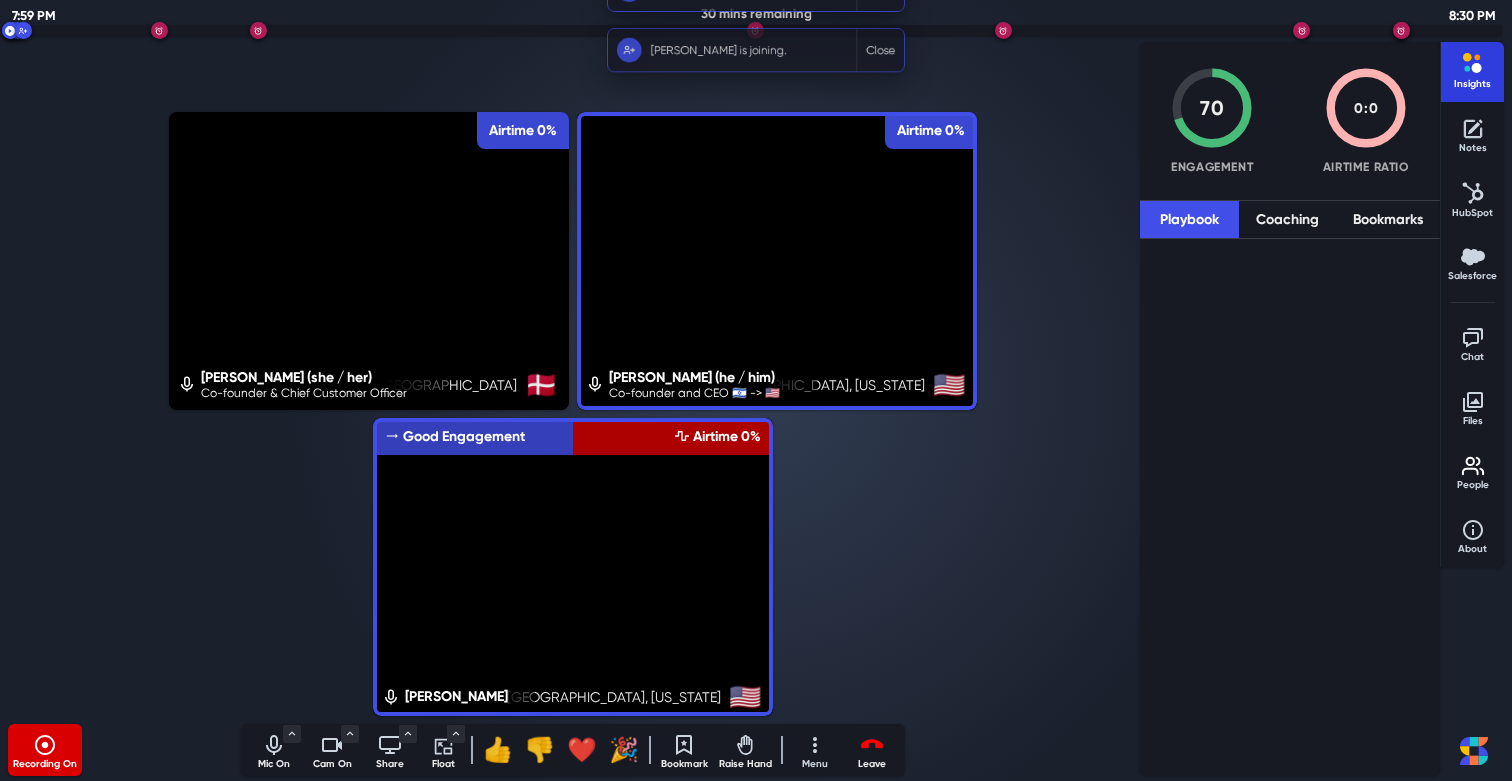 click on "Insights" at bounding box center (1473, 84) 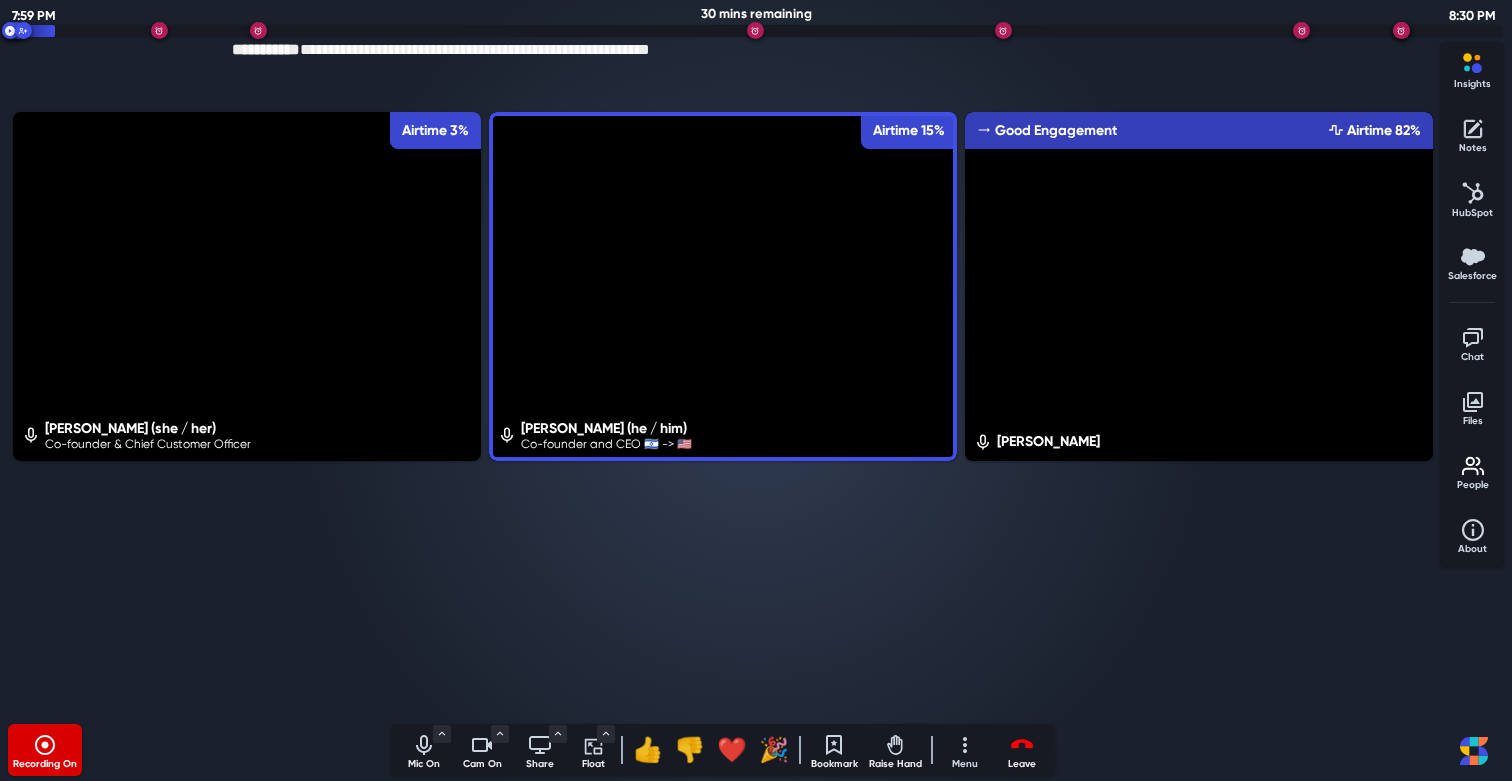 click 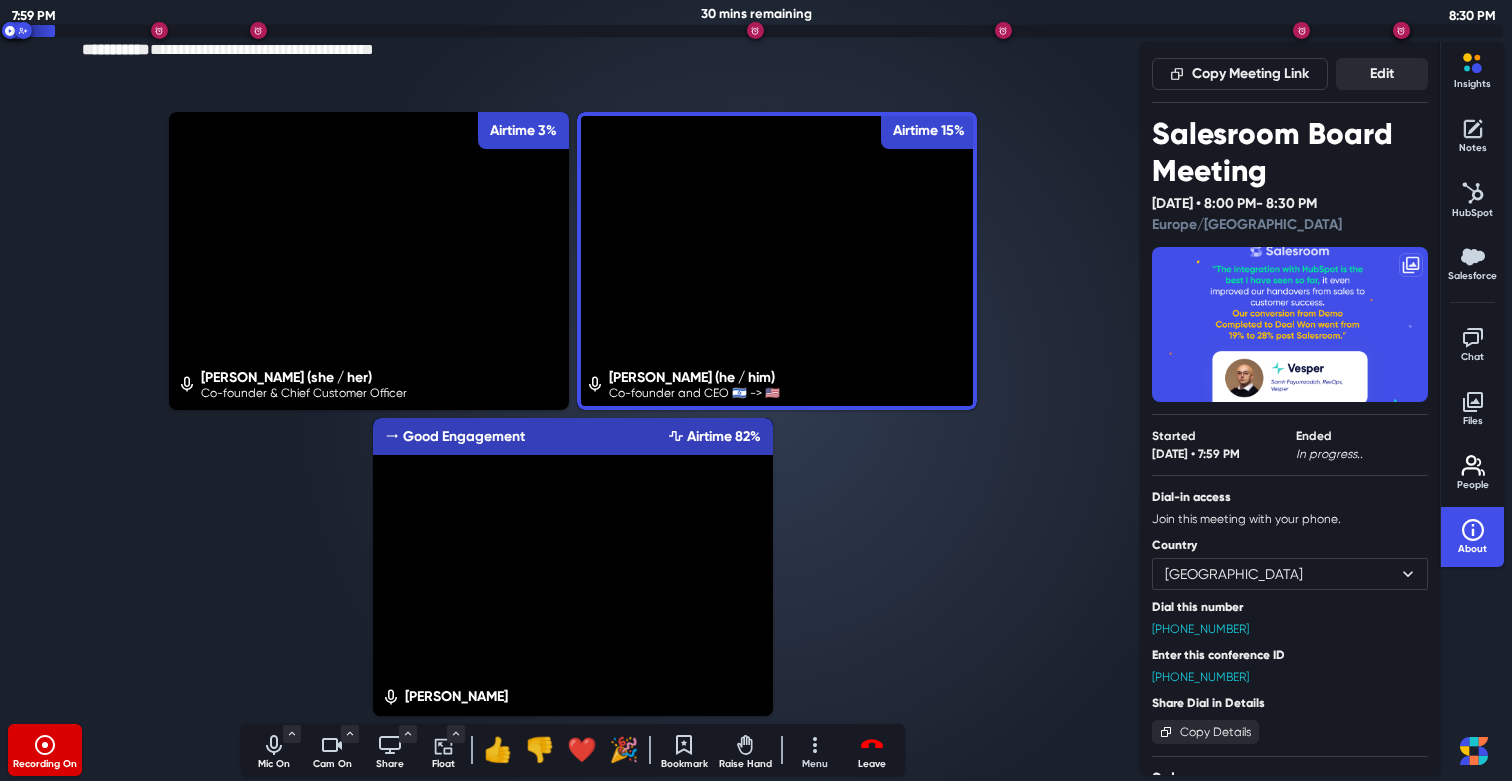 click 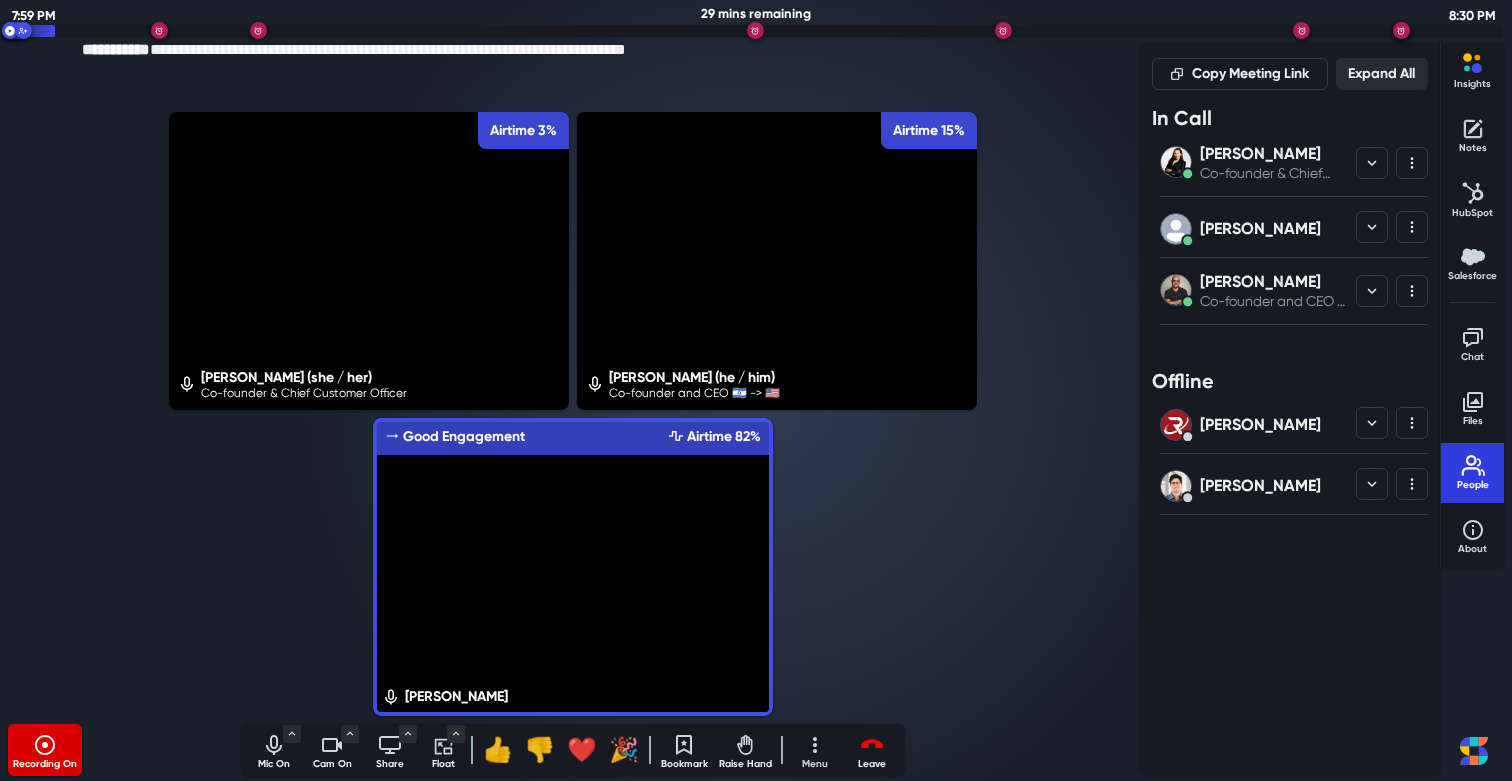 click on "People" at bounding box center [1473, 485] 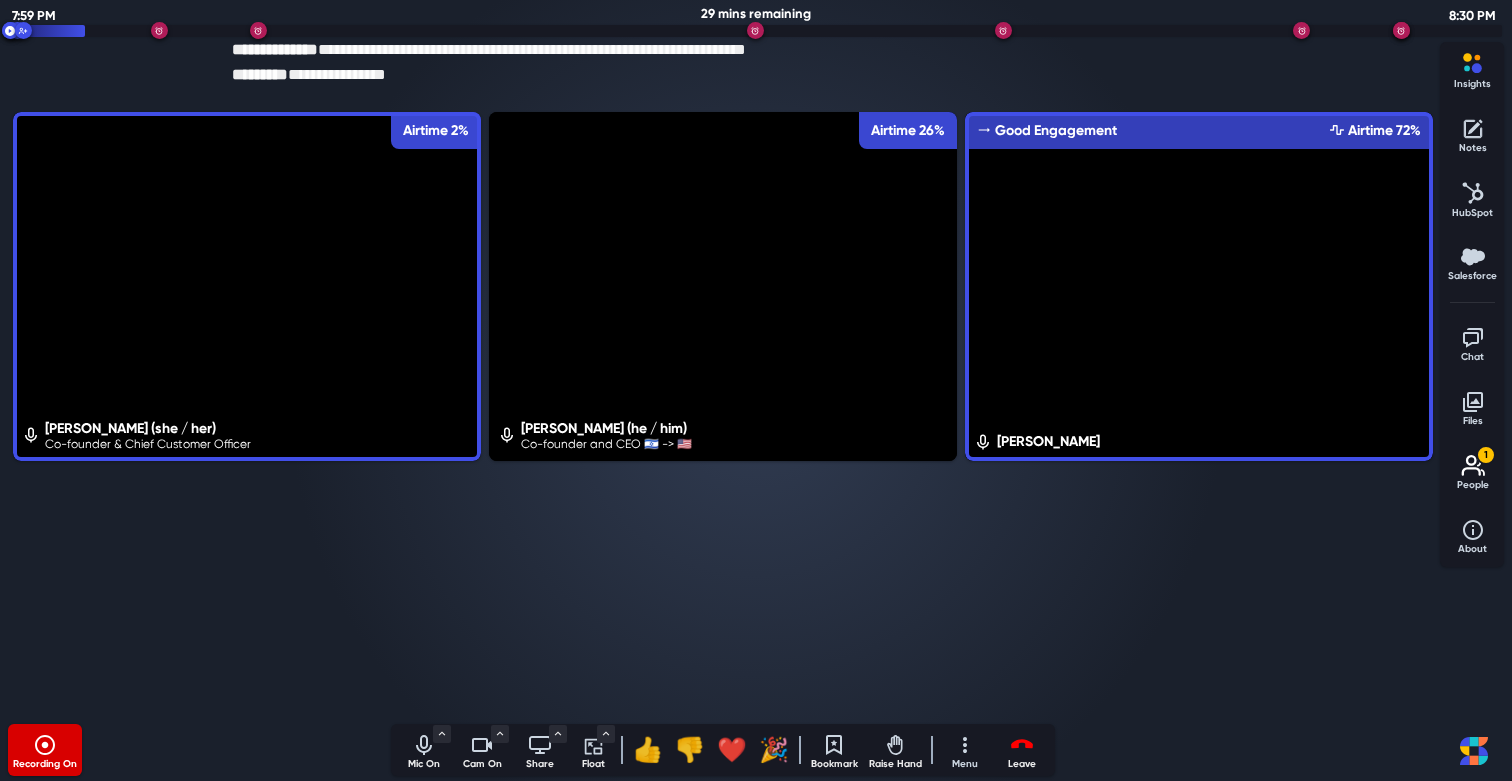 click 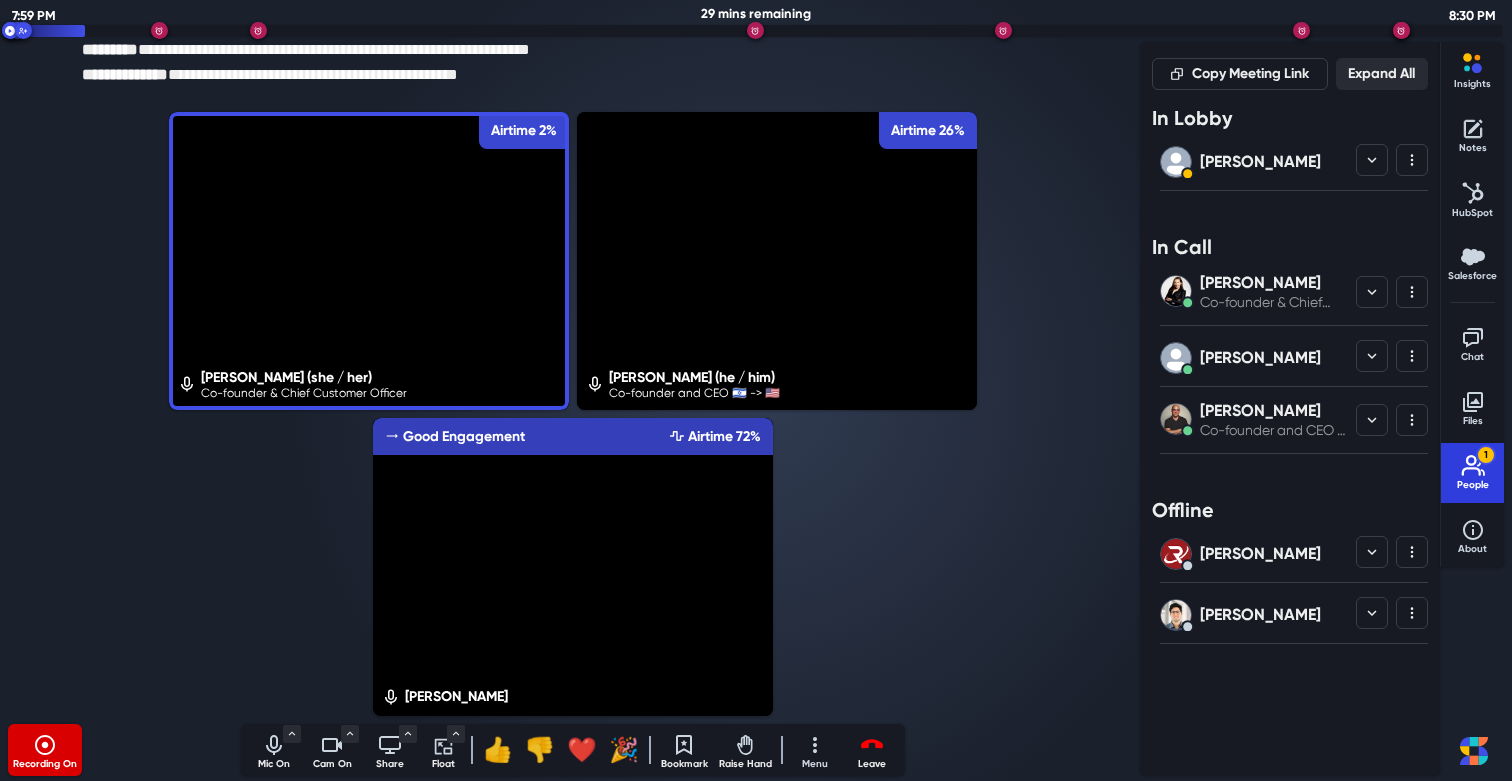 click 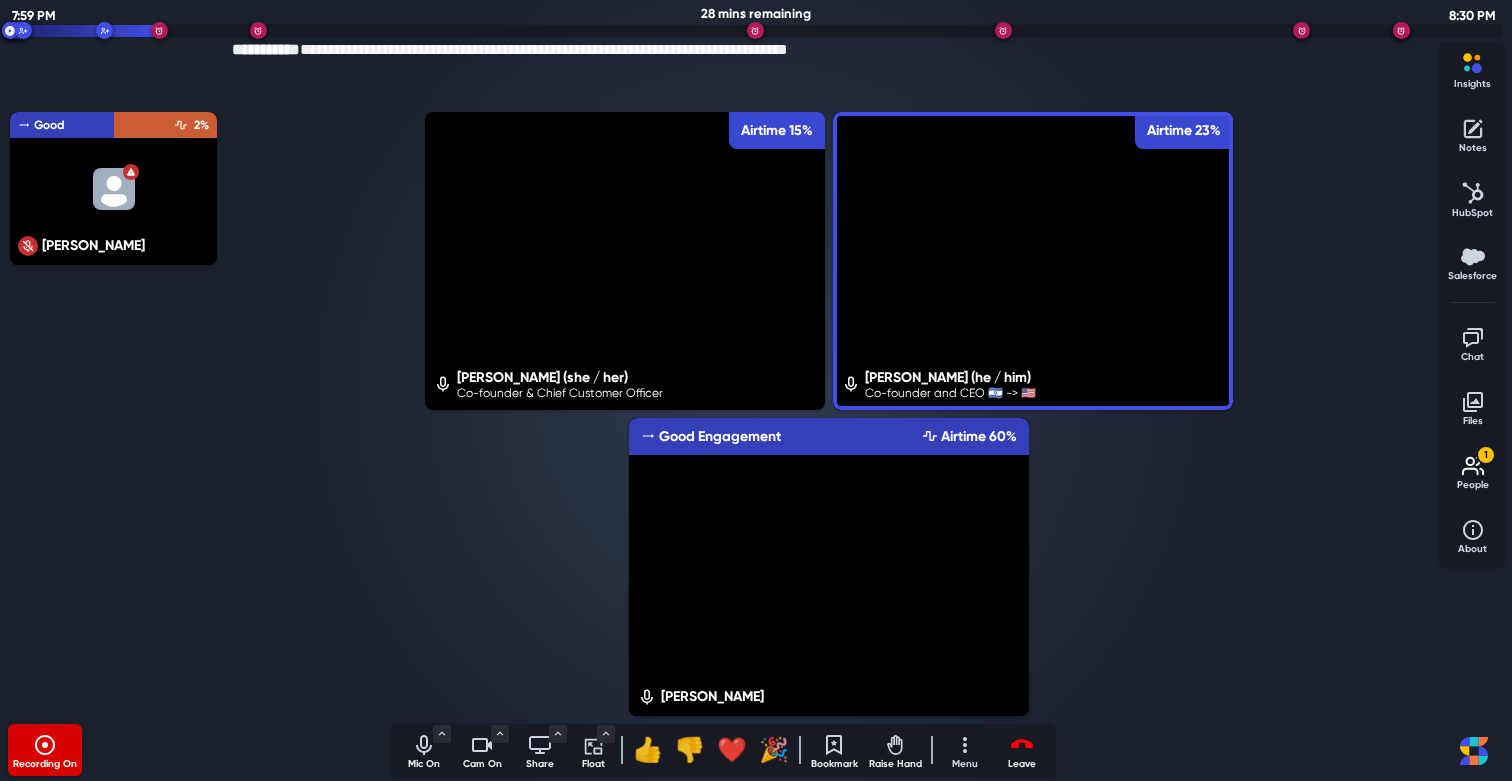 click on "Daria Danilina (she / her) Co-founder & Chief Customer Officer Airtime   15% Roy Solomon (he / him) Co-founder and CEO  🇮🇱 -> 🇺🇸 Airtime   23% Mike Marg Good   Engagement Airtime   60%" at bounding box center [829, 414] 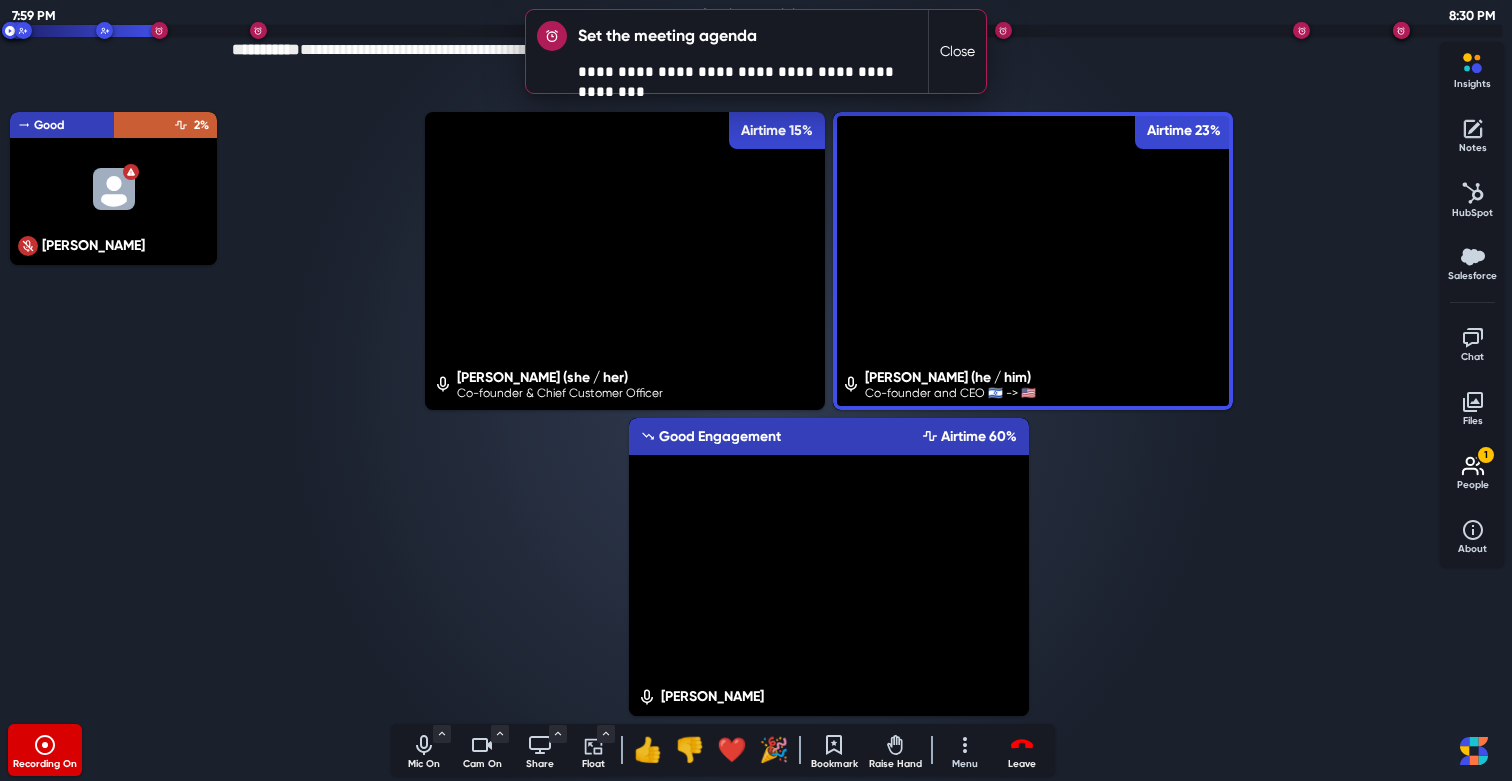 click on "Close" at bounding box center (957, 51) 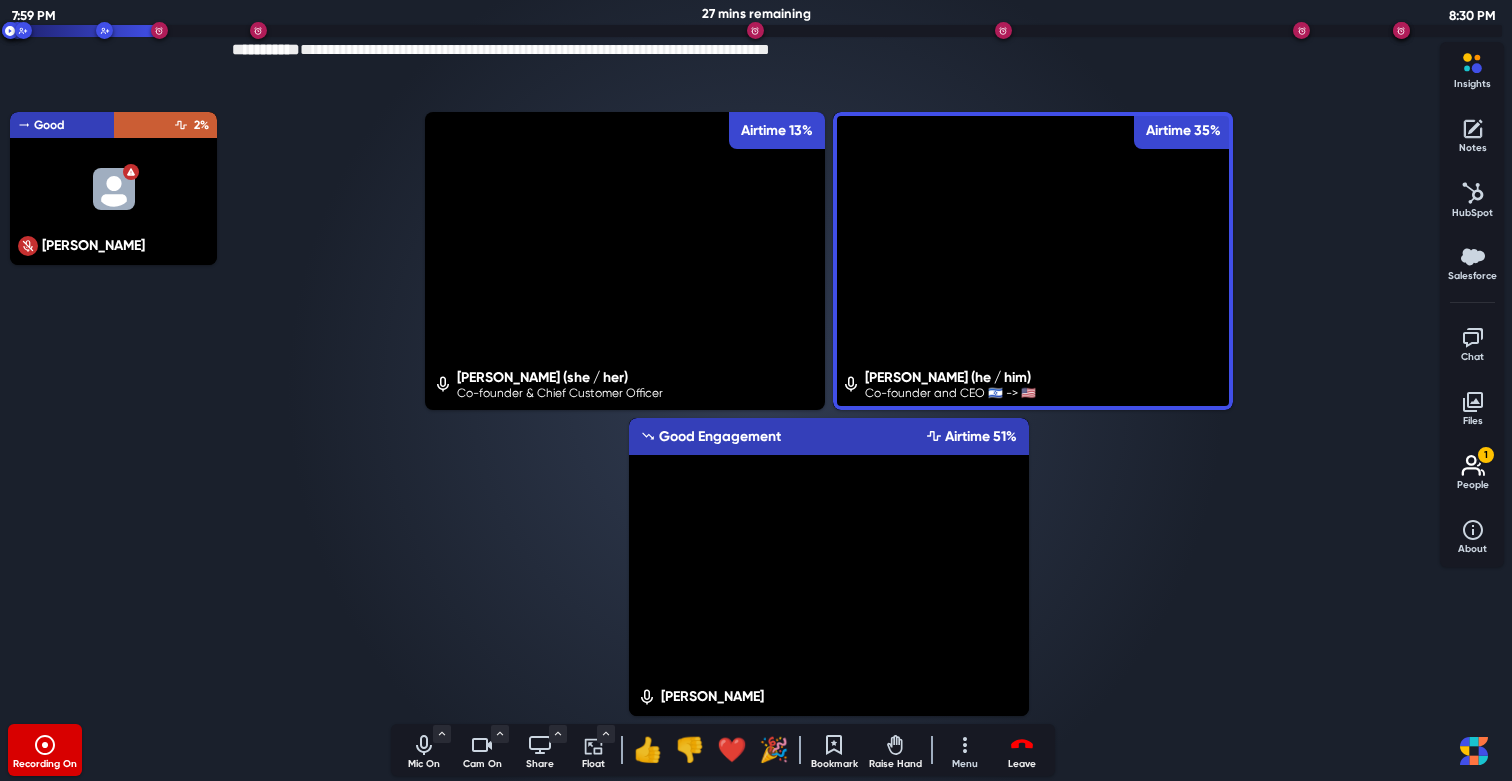 click 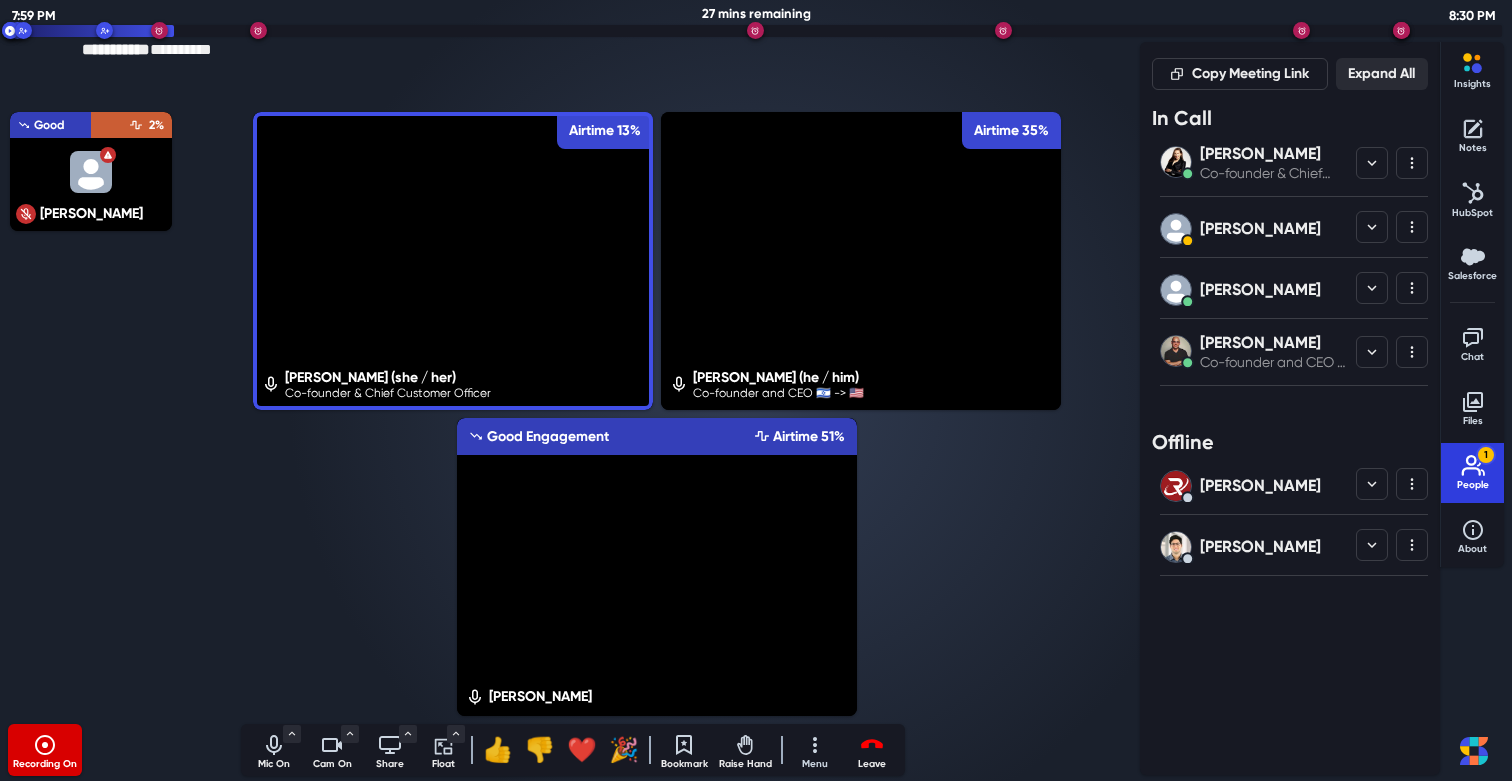 click 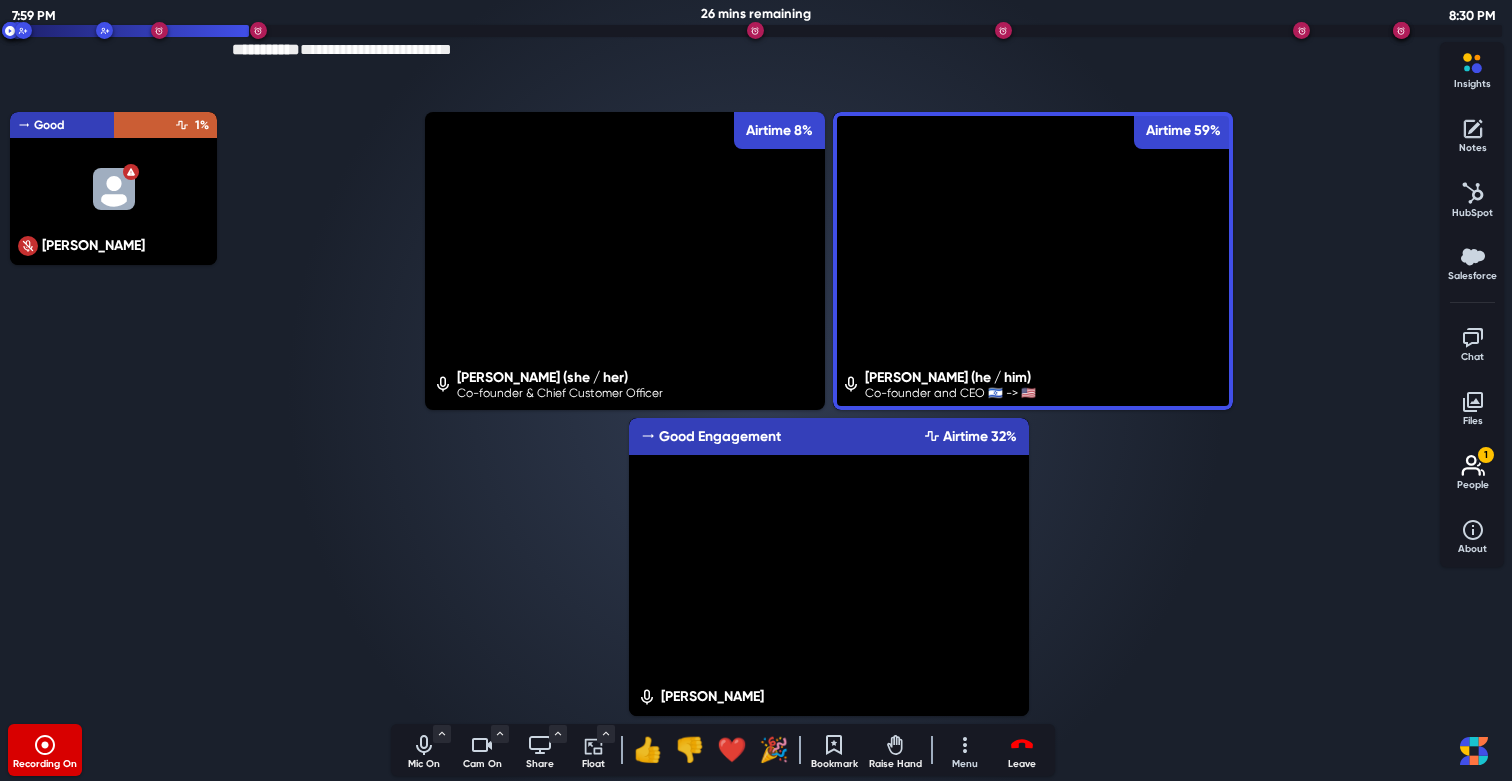 click on "1" at bounding box center (1486, 455) 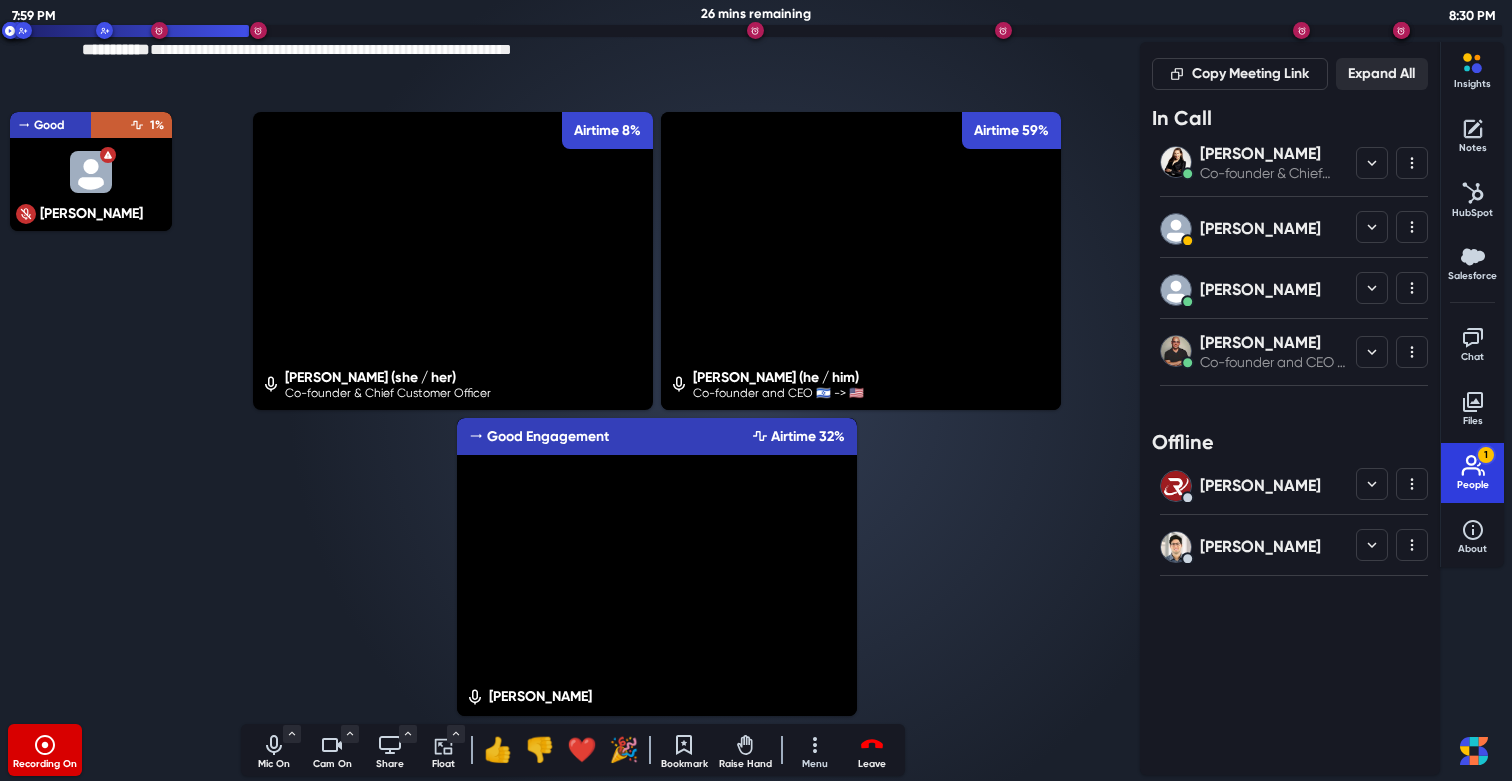 click 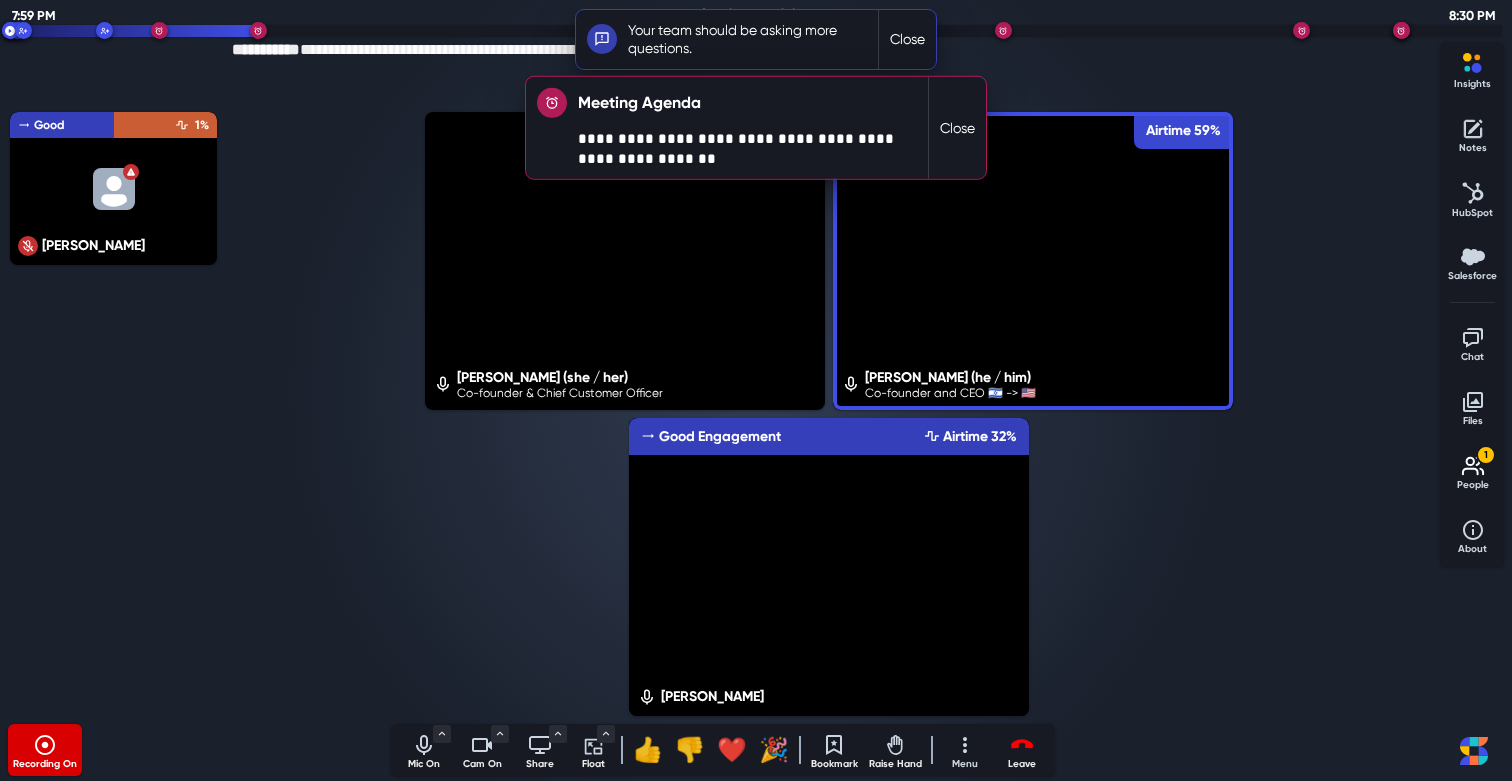 click on "Close" at bounding box center [907, 39] 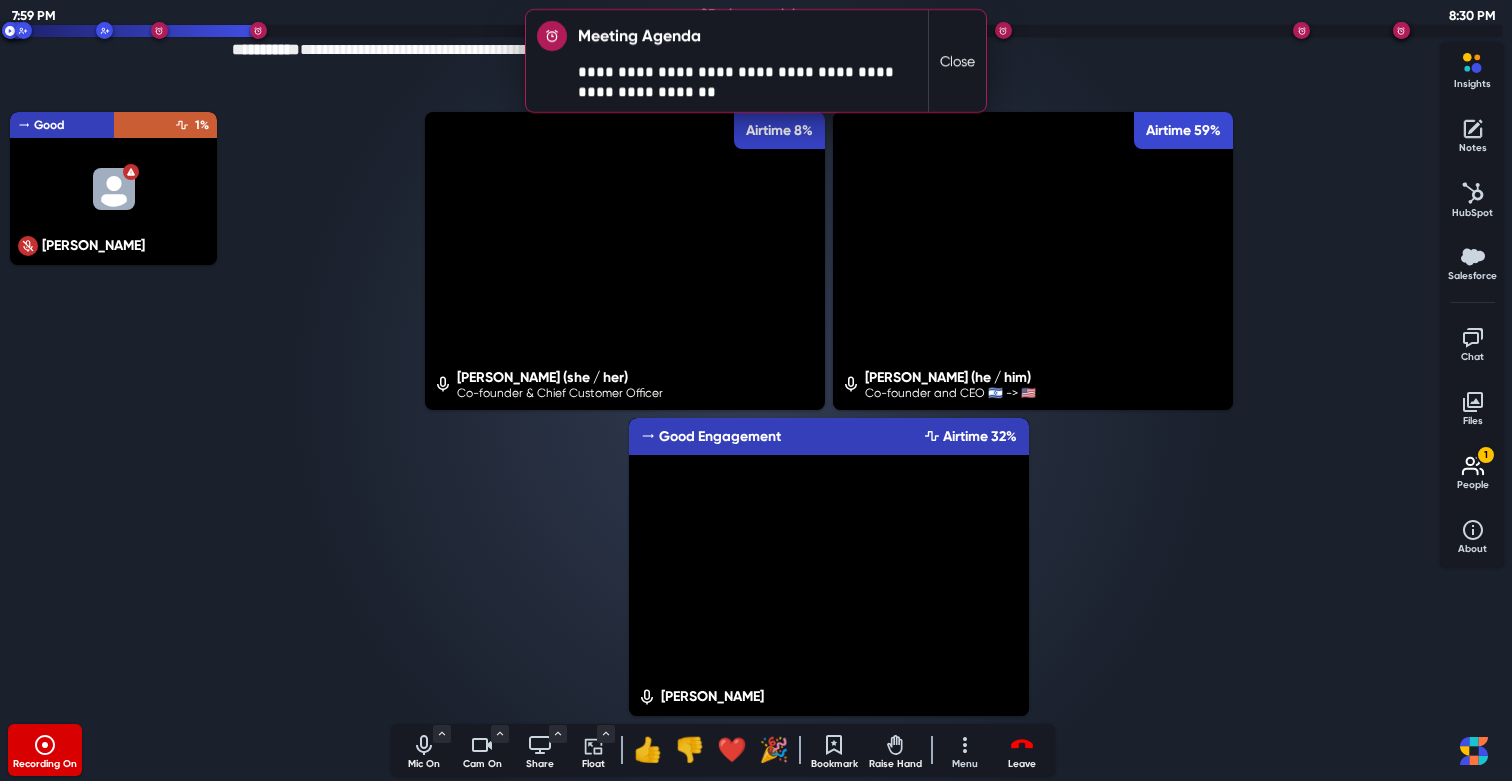 click on "Close" at bounding box center (957, 61) 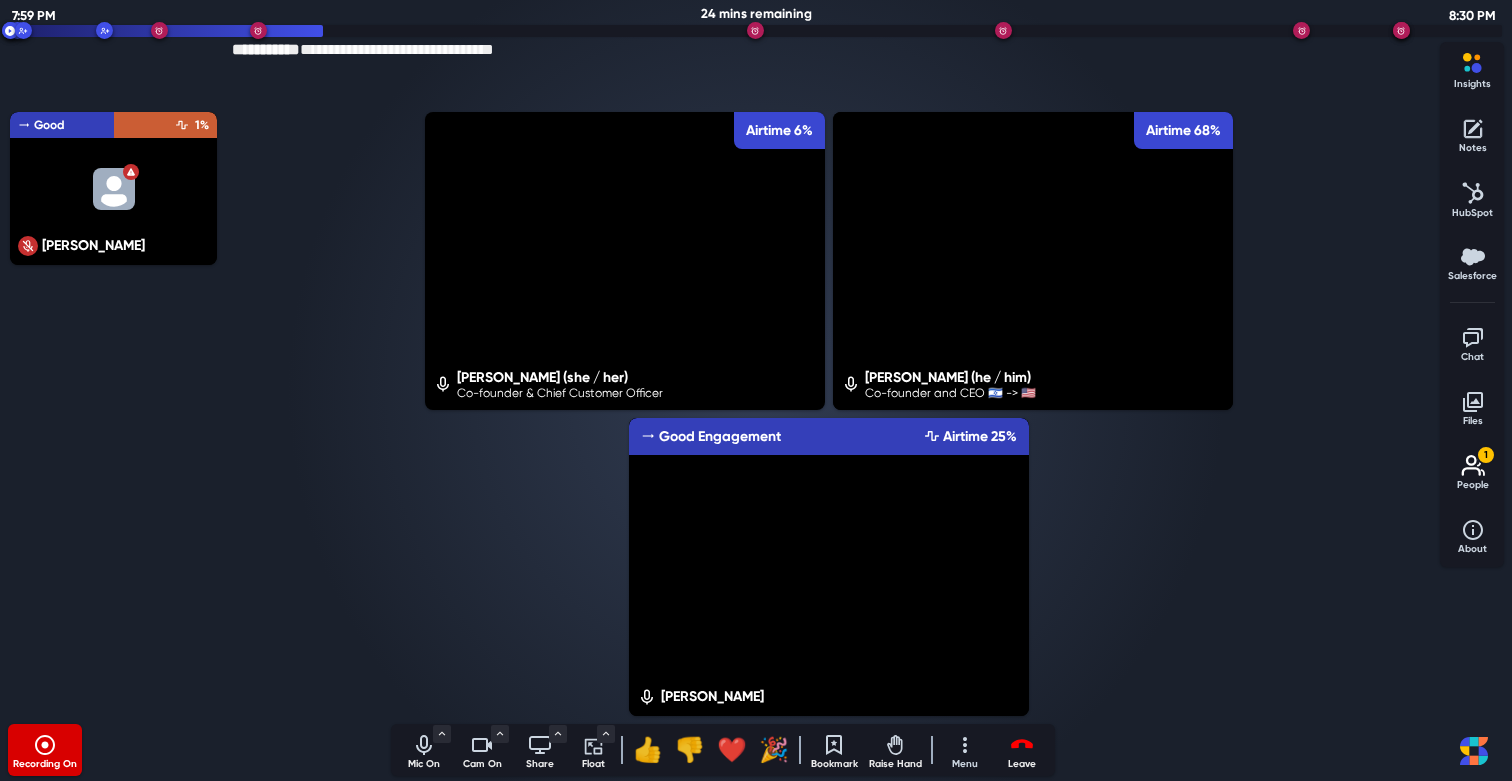 click at bounding box center [1473, 466] 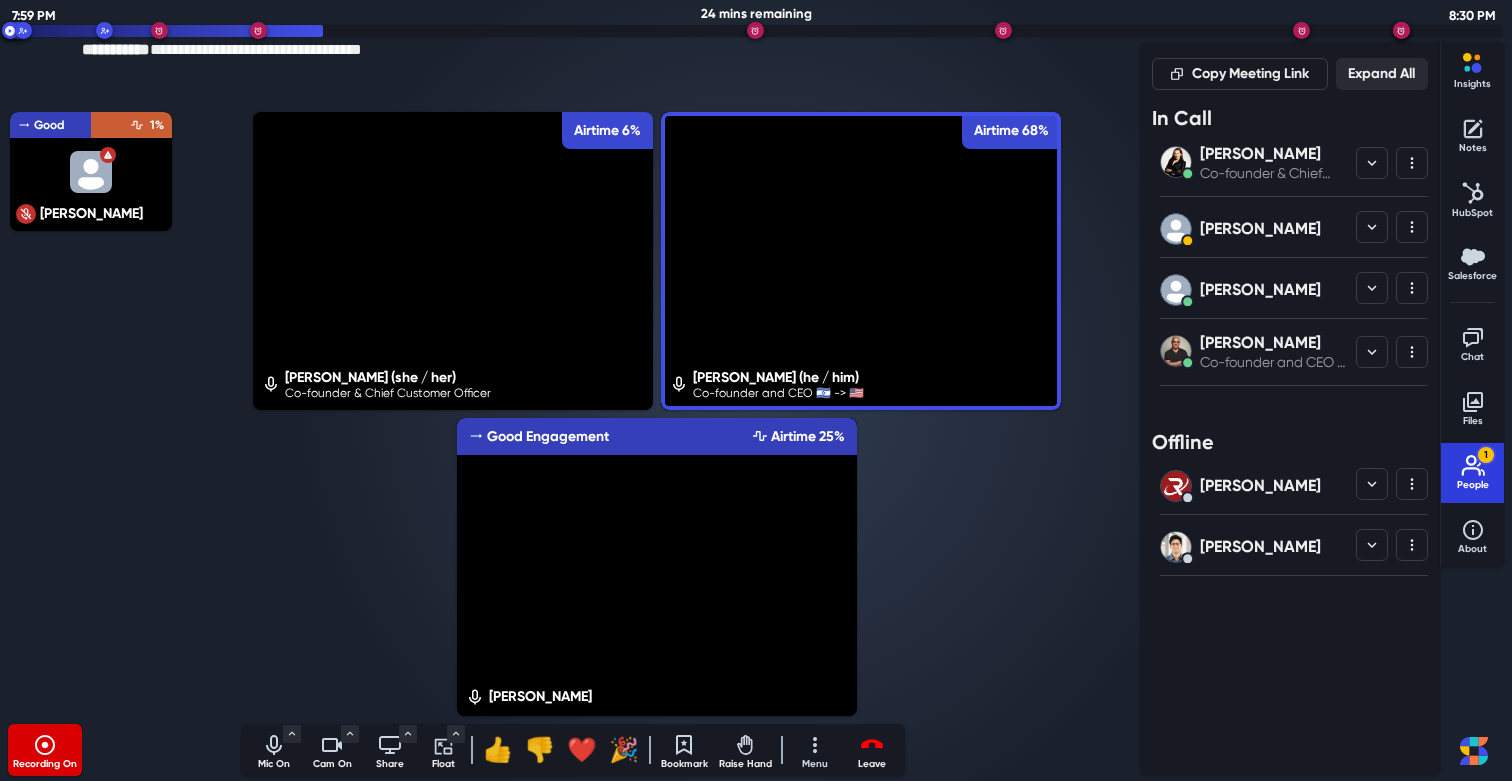click at bounding box center [1473, 466] 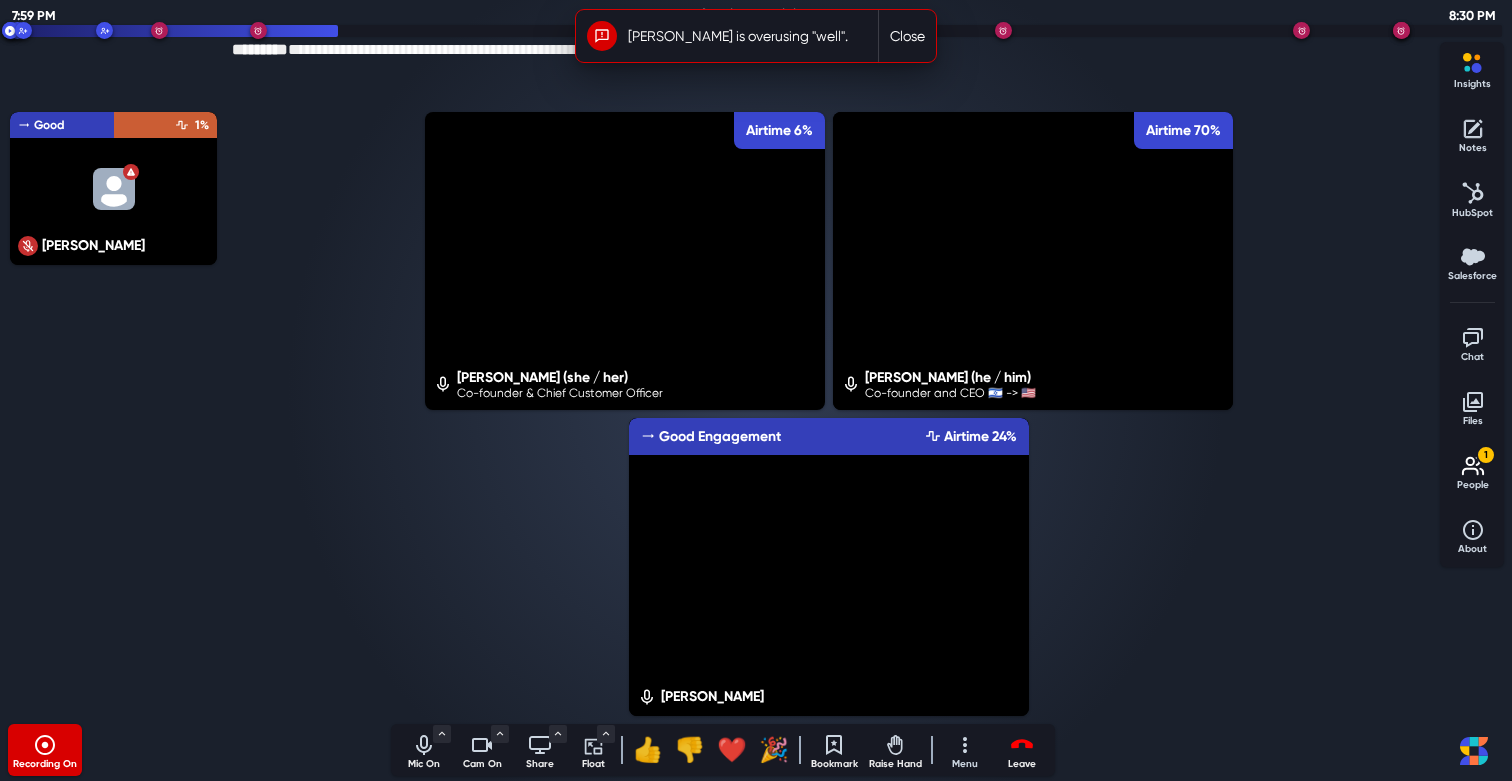 click on "Close" at bounding box center (907, 36) 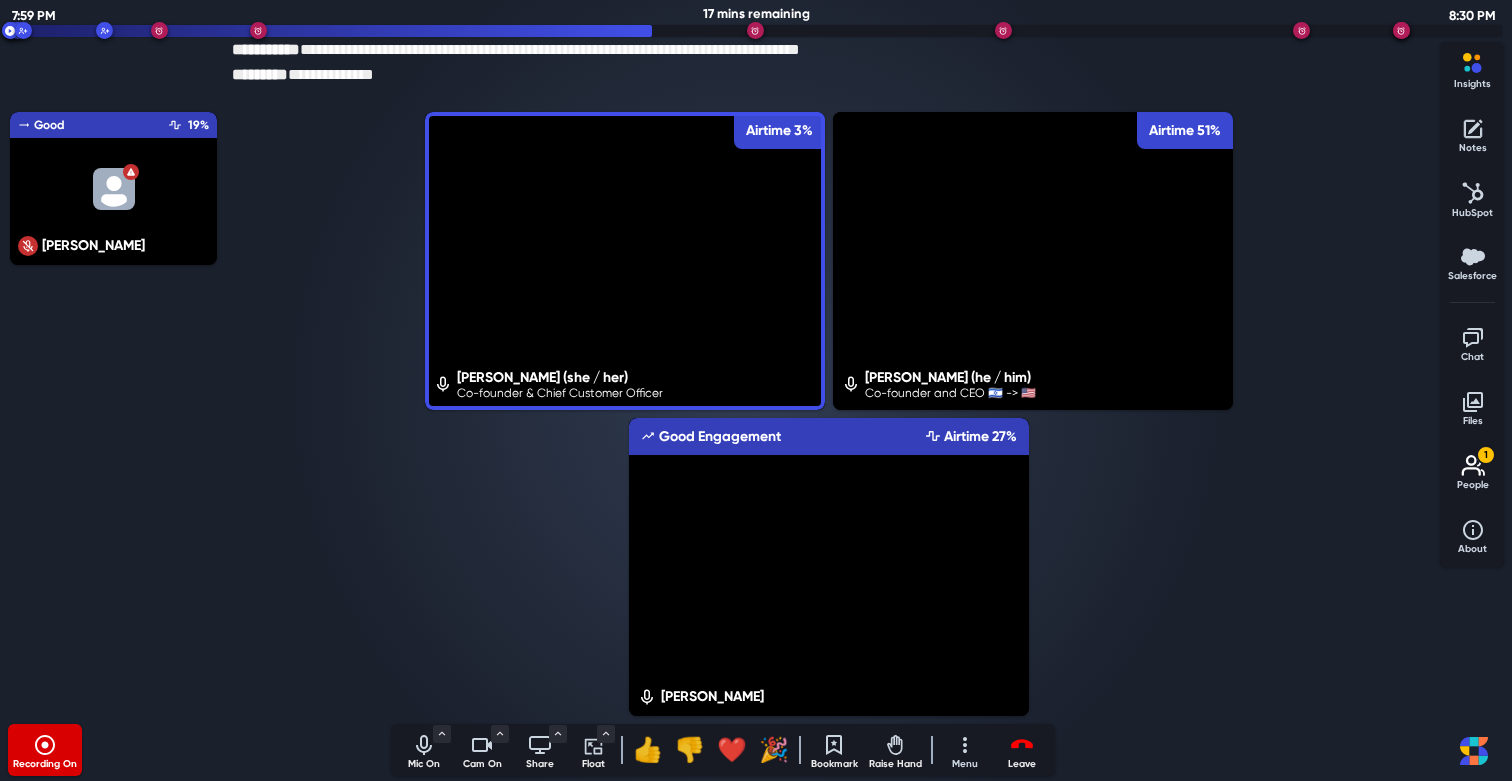 click 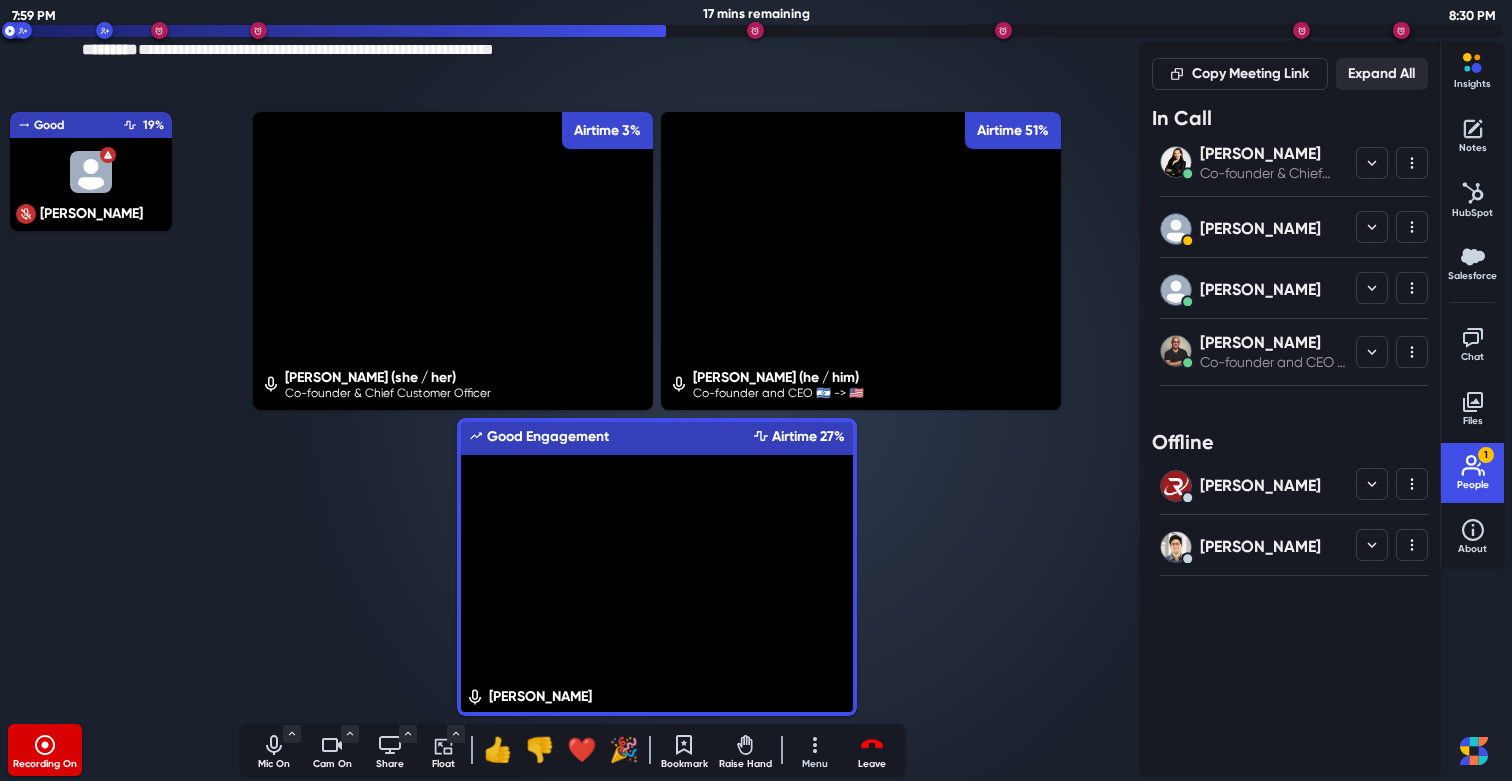 click 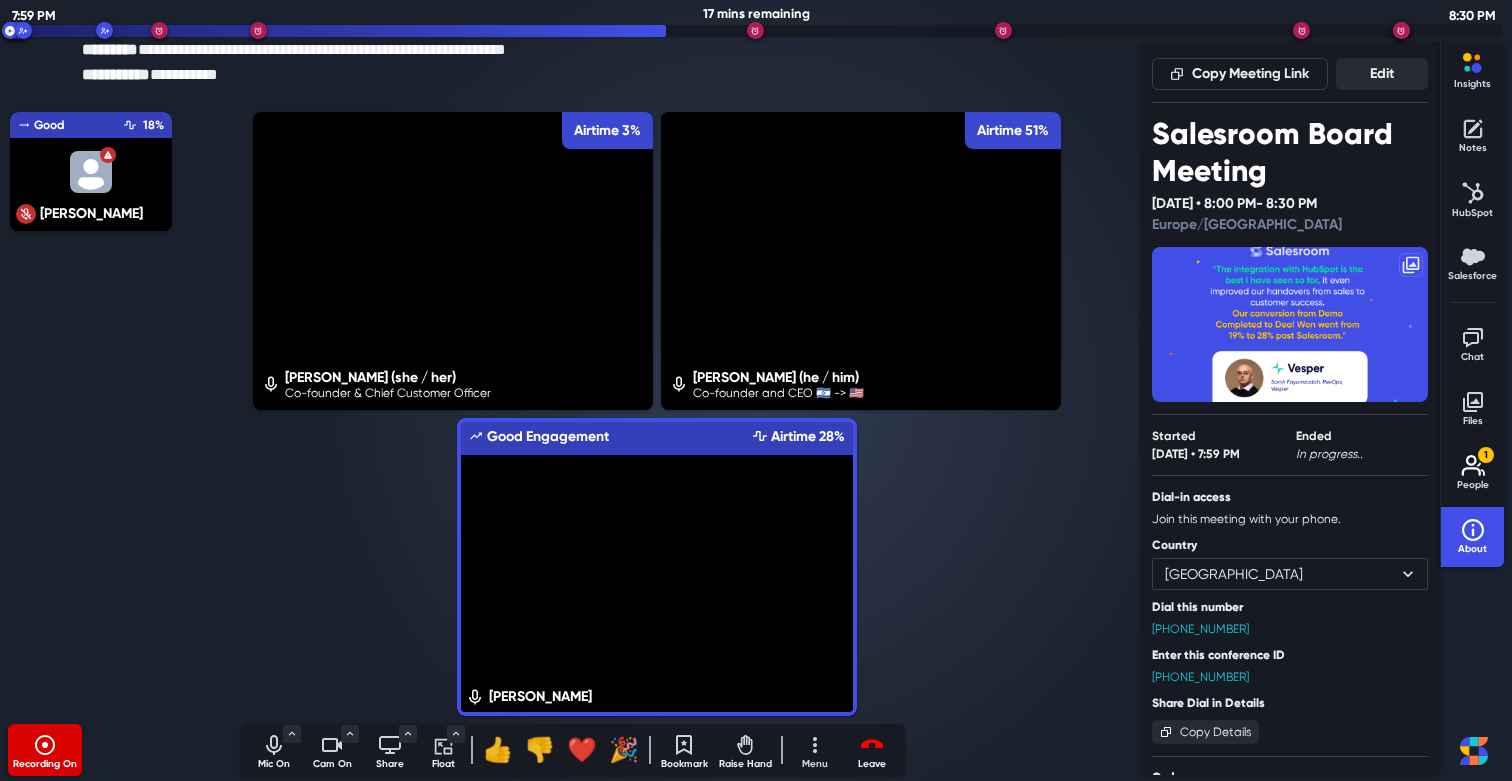 click 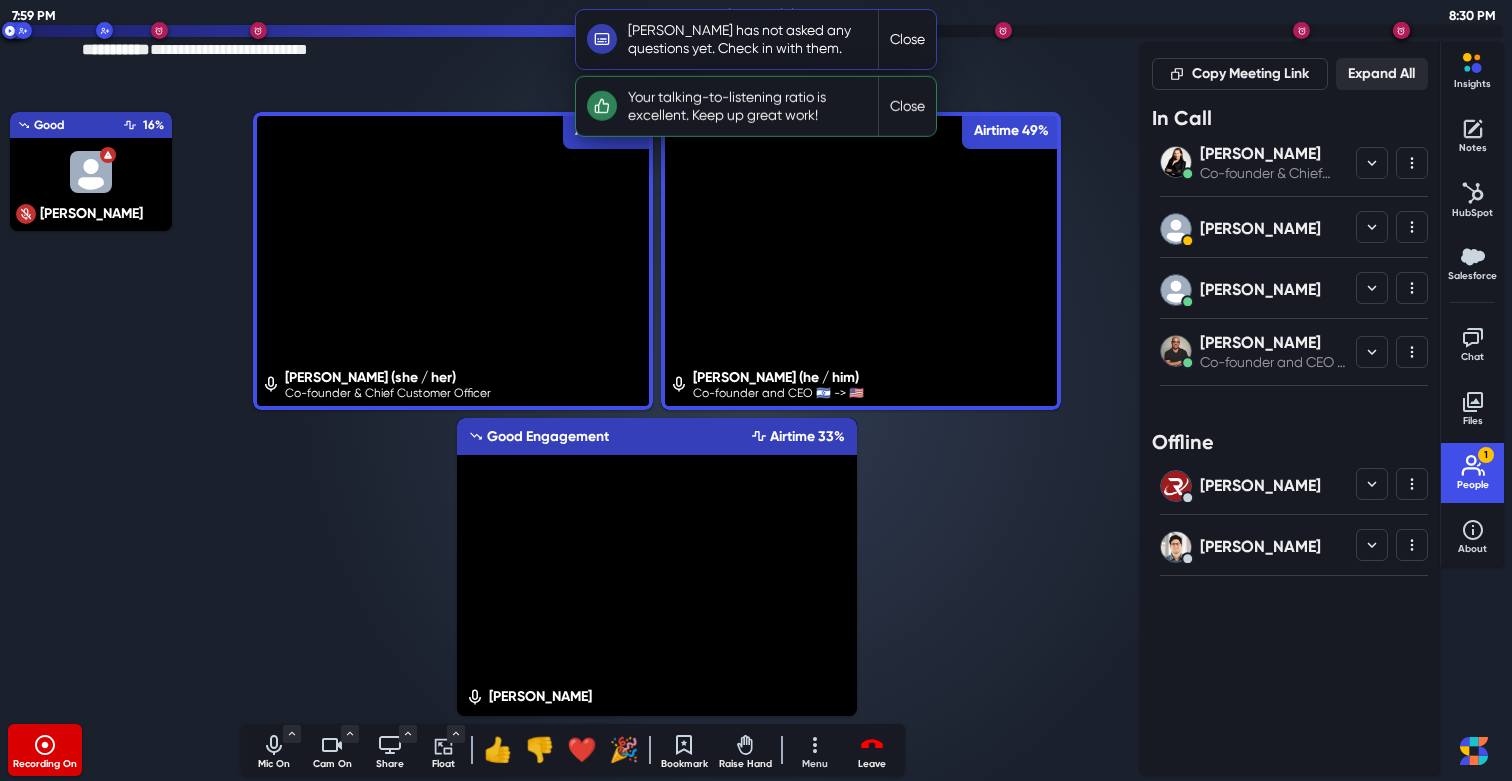 click on "Close" at bounding box center [907, 39] 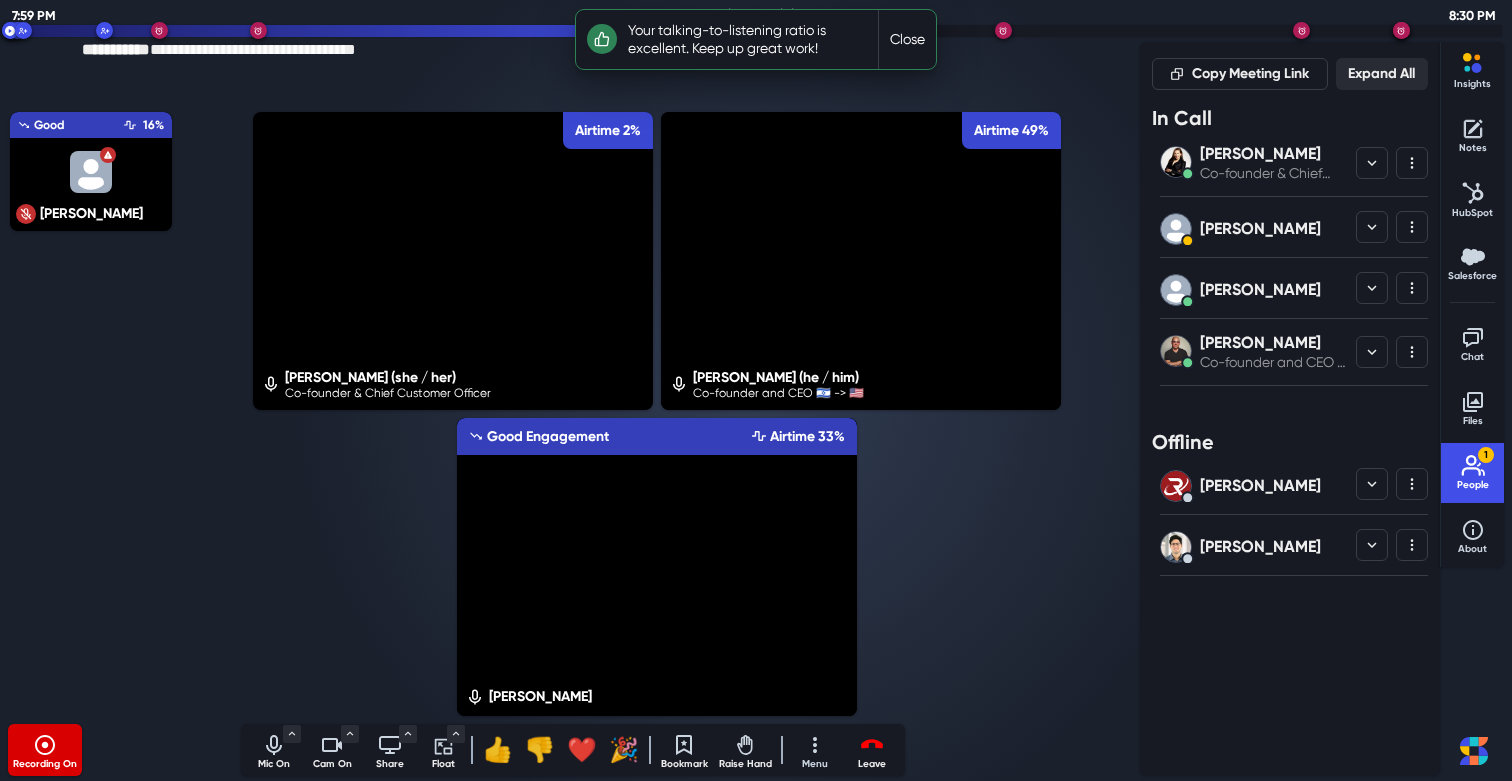click on "Close" at bounding box center [907, 39] 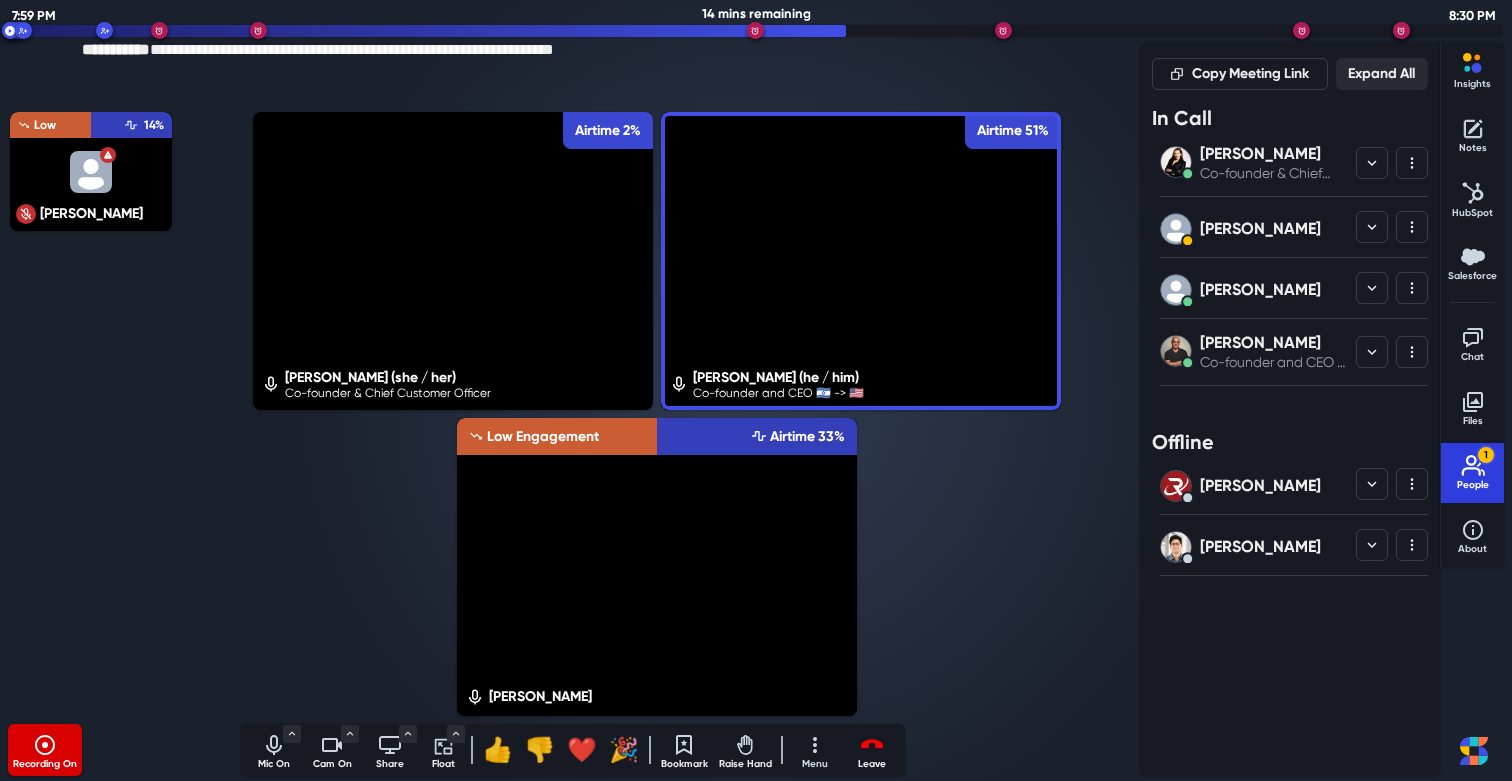 click 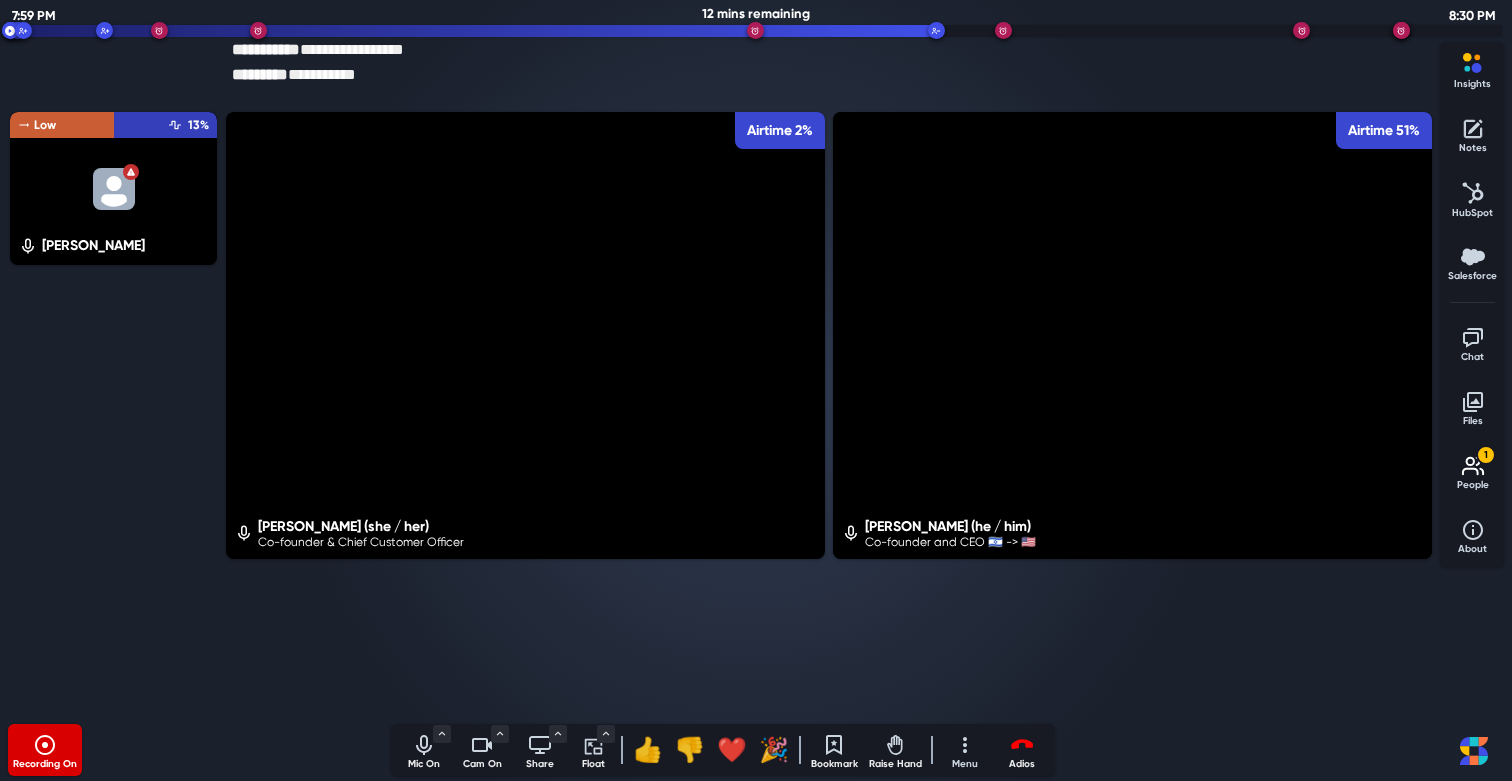 click 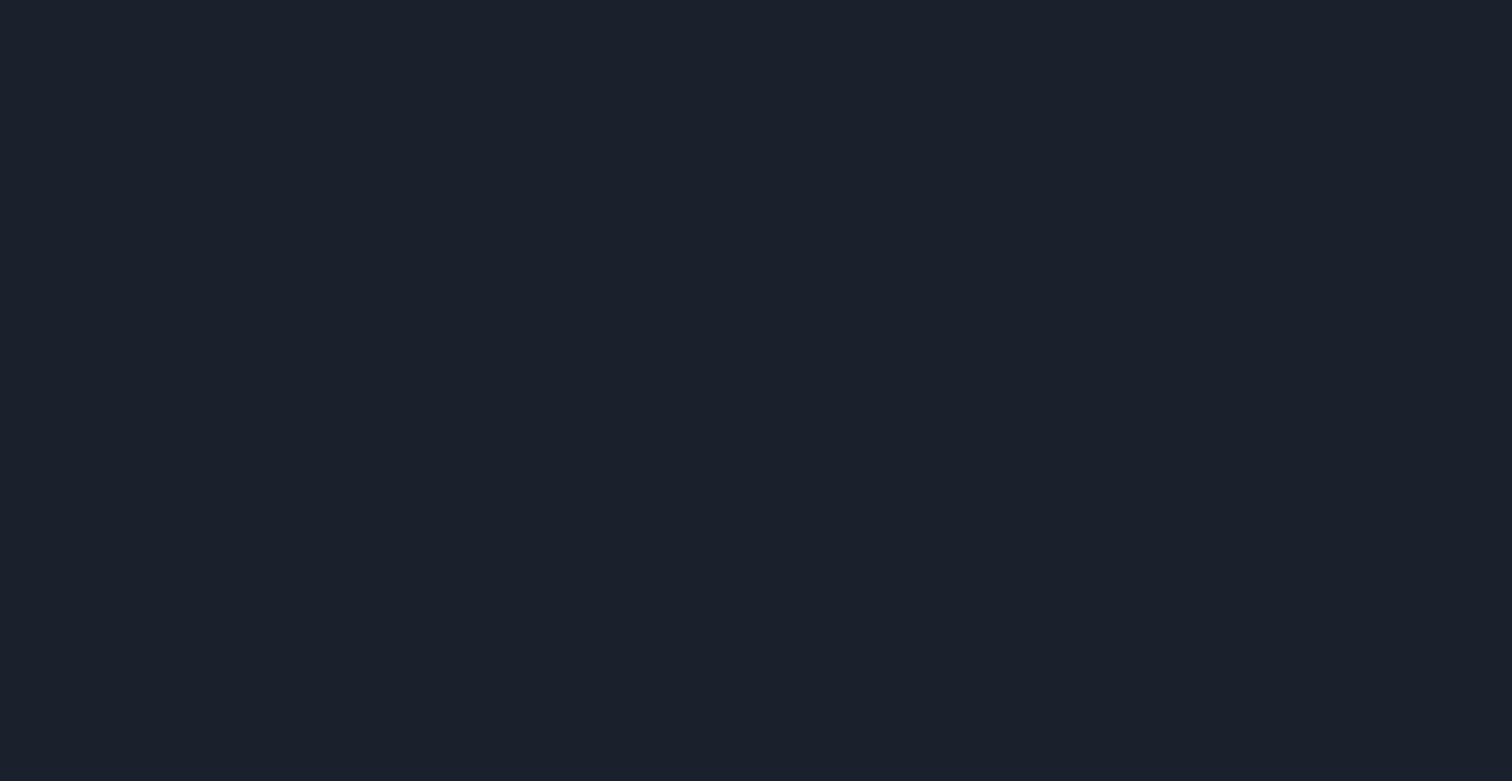 click on "Loading..." at bounding box center (723, 414) 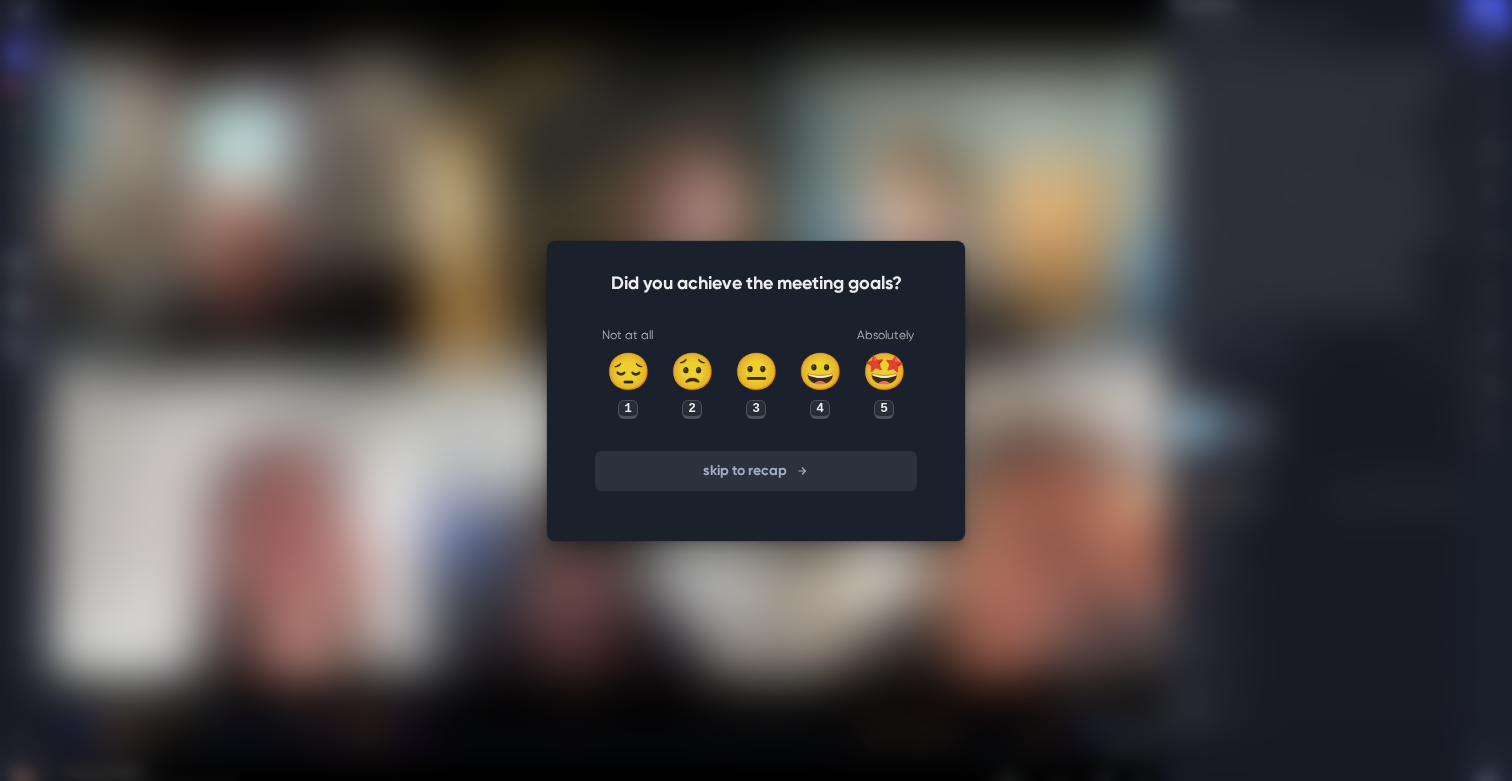 click on "skip to recap" at bounding box center (756, 471) 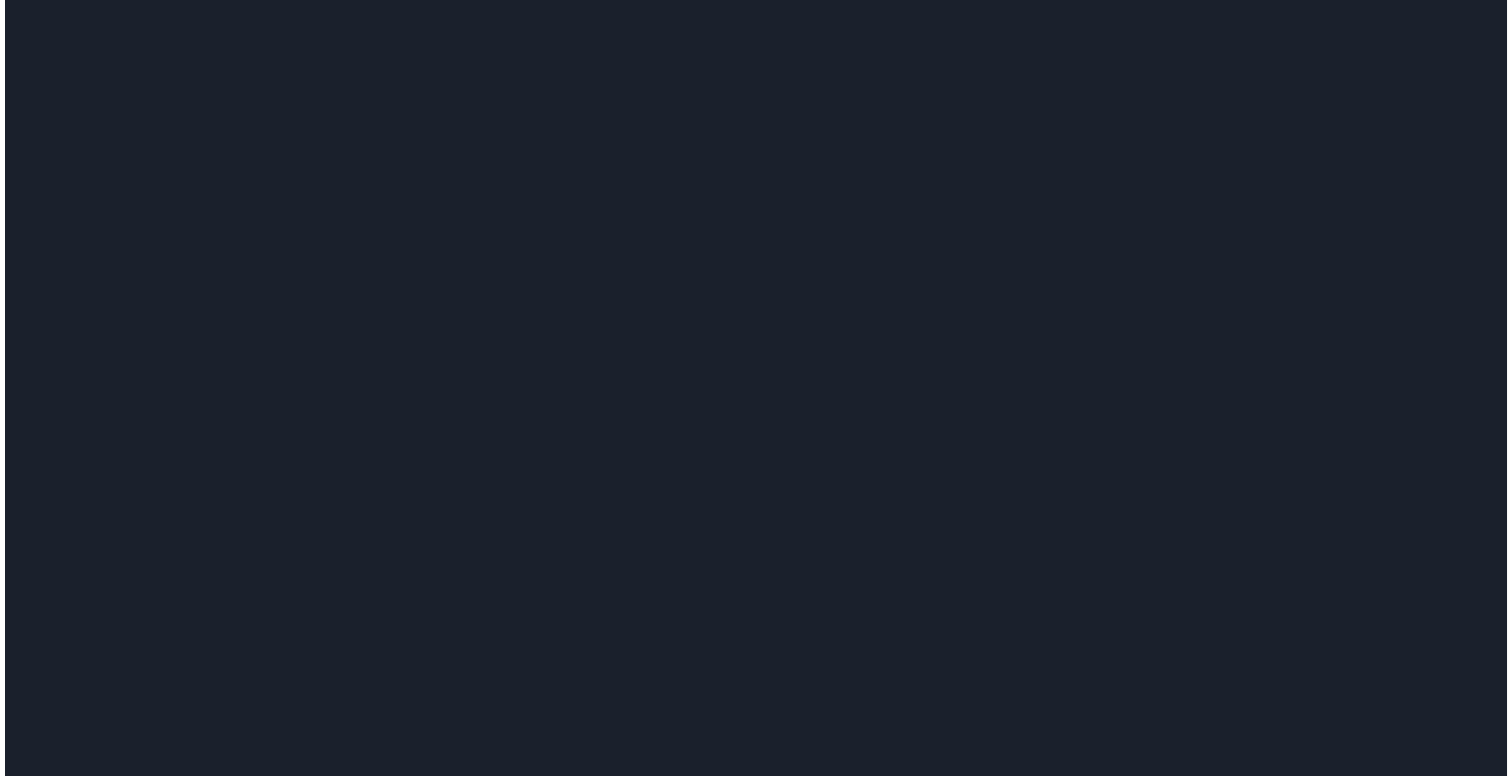 scroll, scrollTop: 0, scrollLeft: 0, axis: both 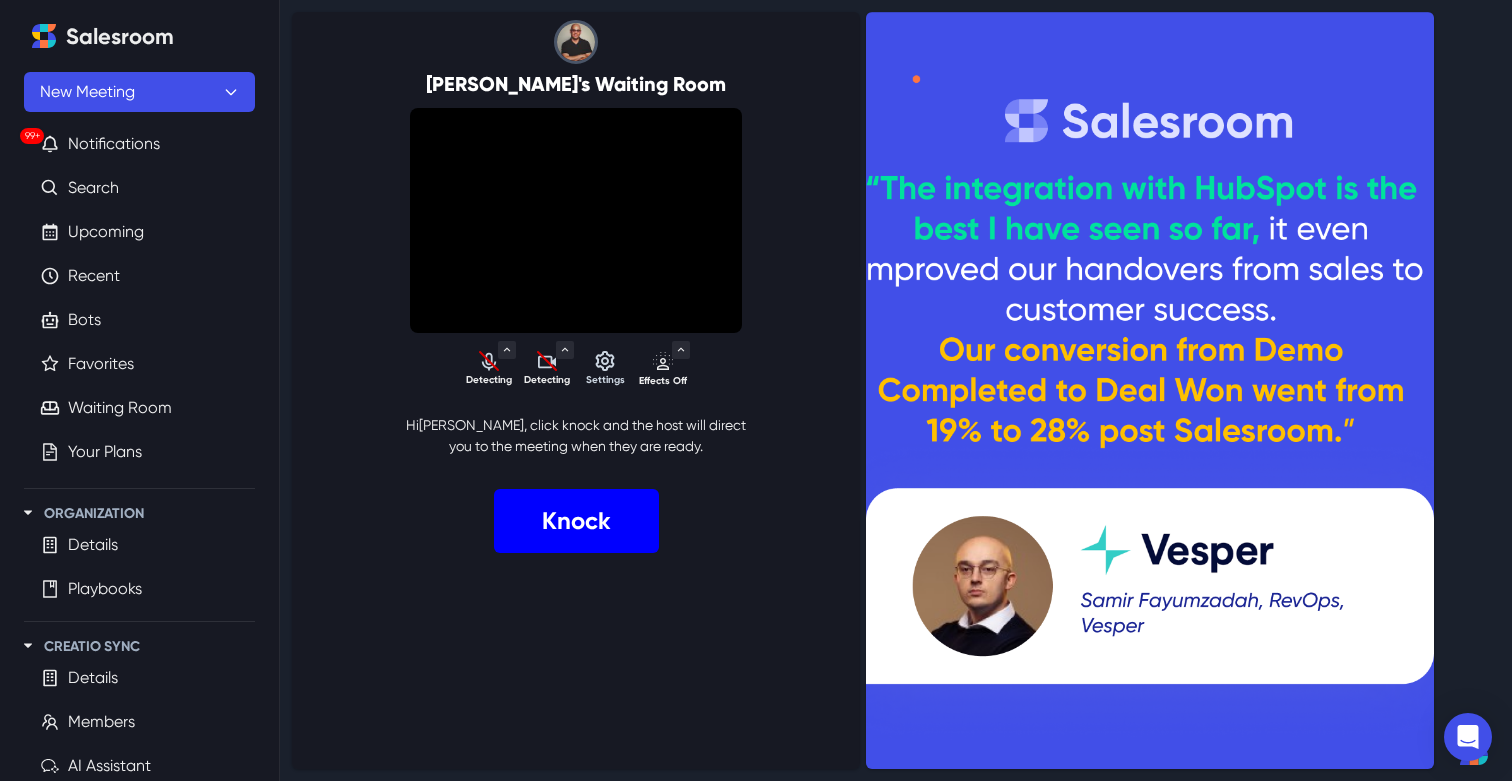 select on "default" 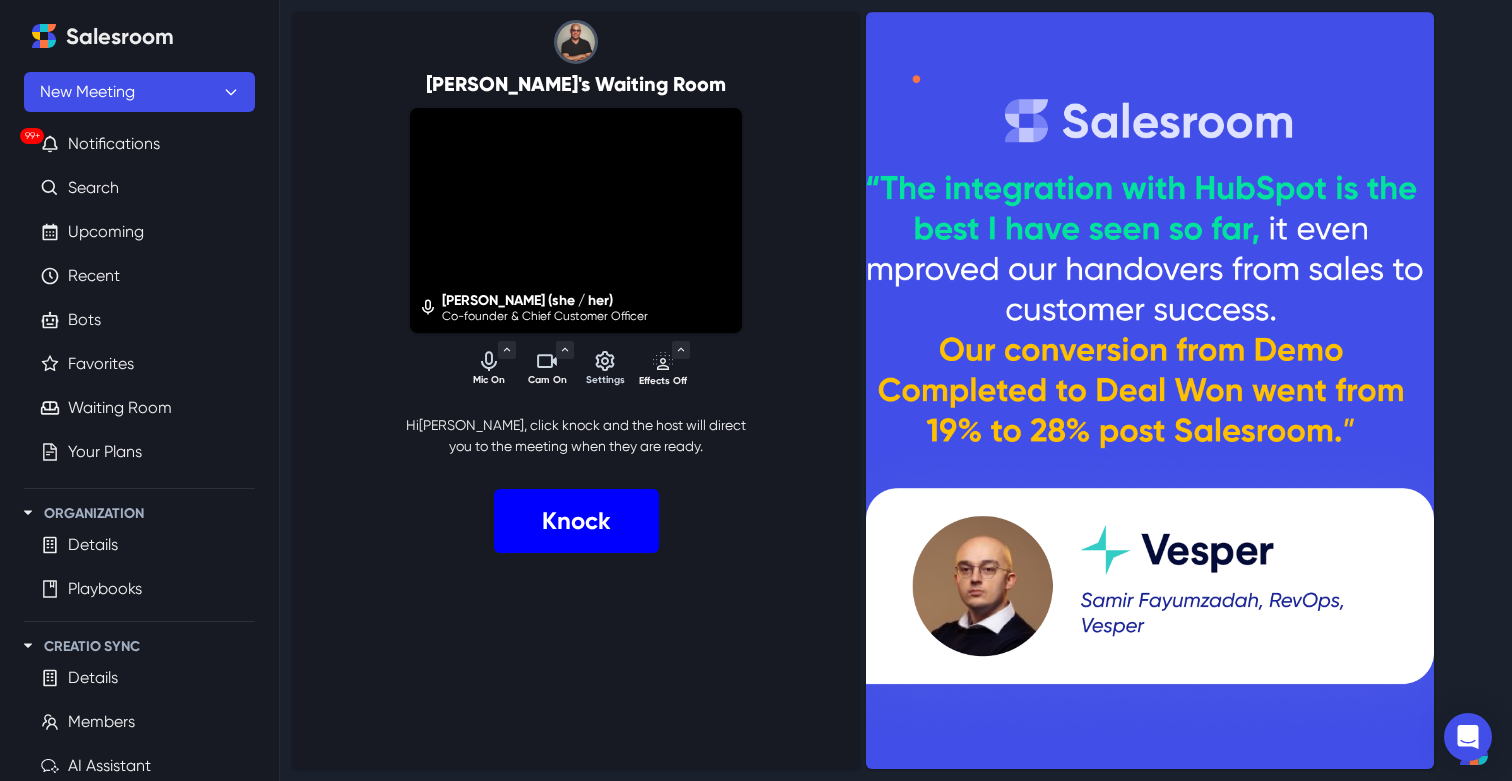 click on "Knock" at bounding box center [576, 521] 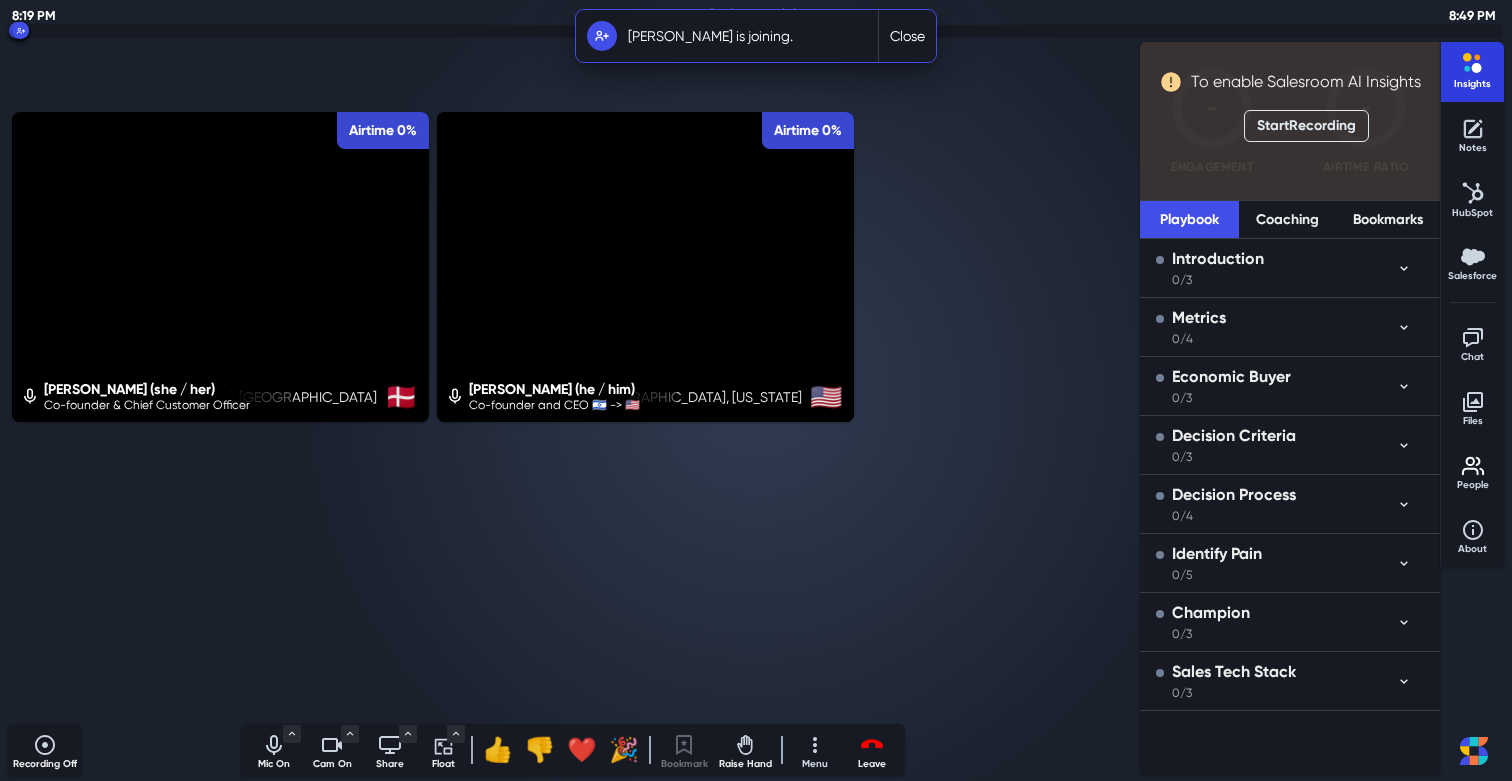 click on "Insights" at bounding box center (1473, 84) 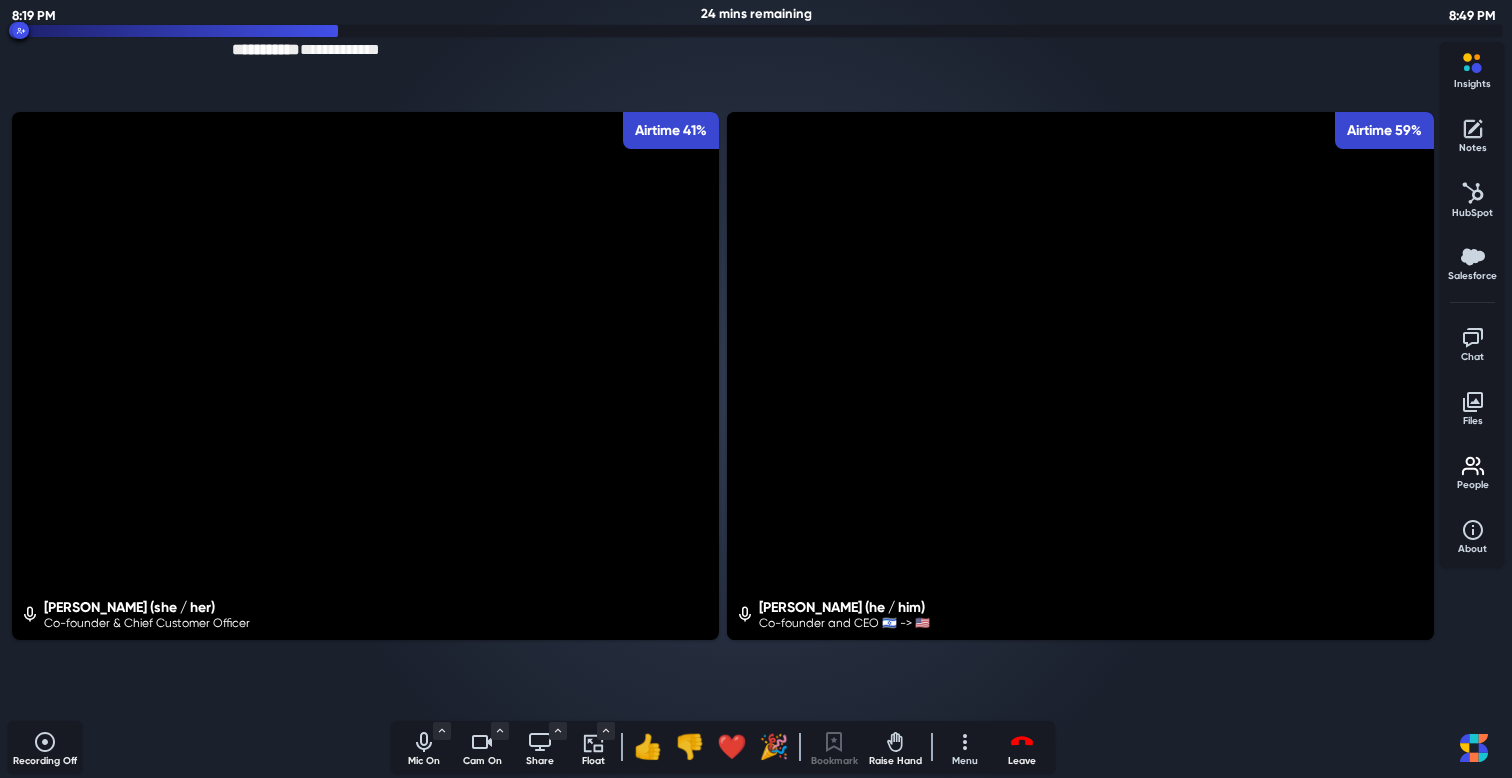 click on "Float" at bounding box center (593, 761) 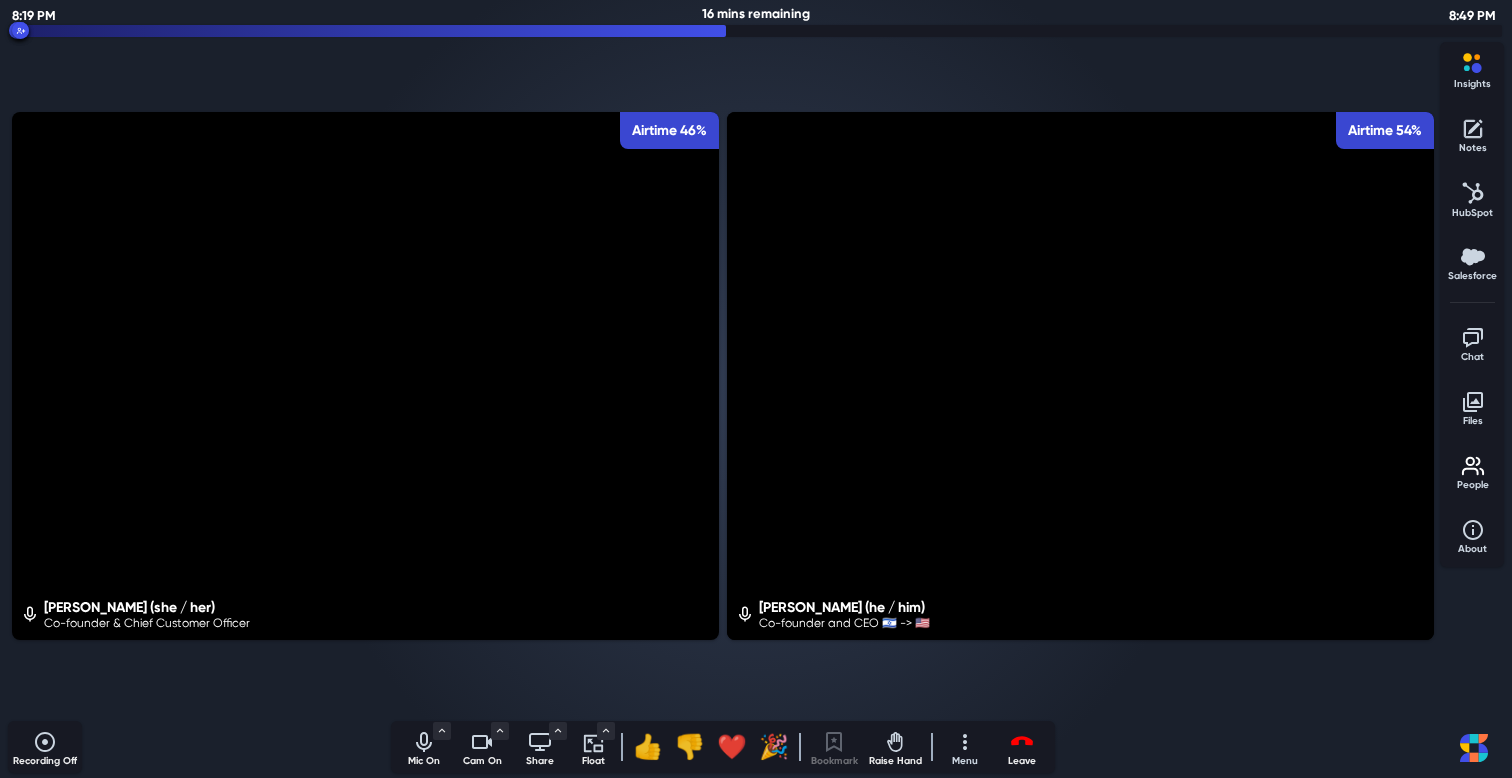 click 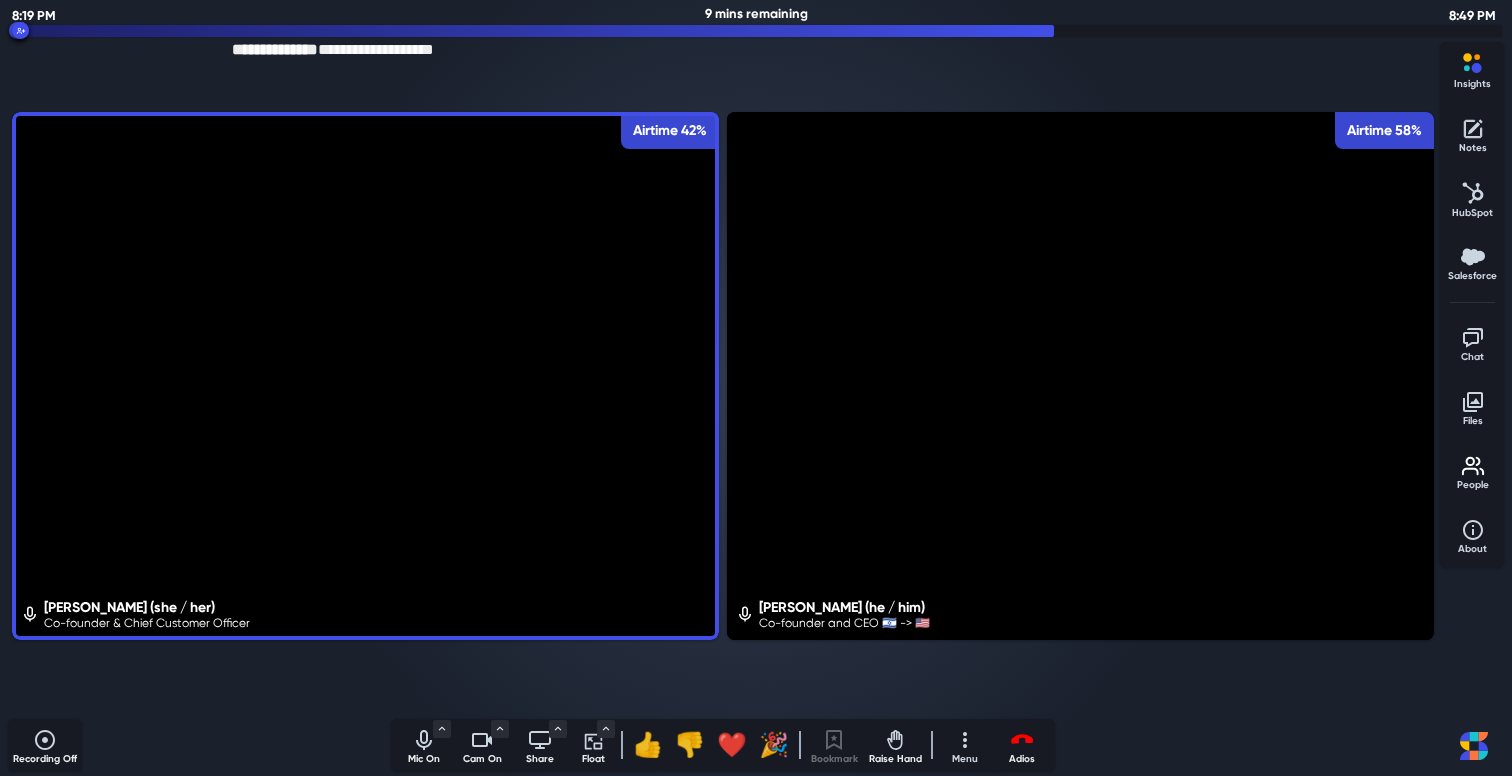 click 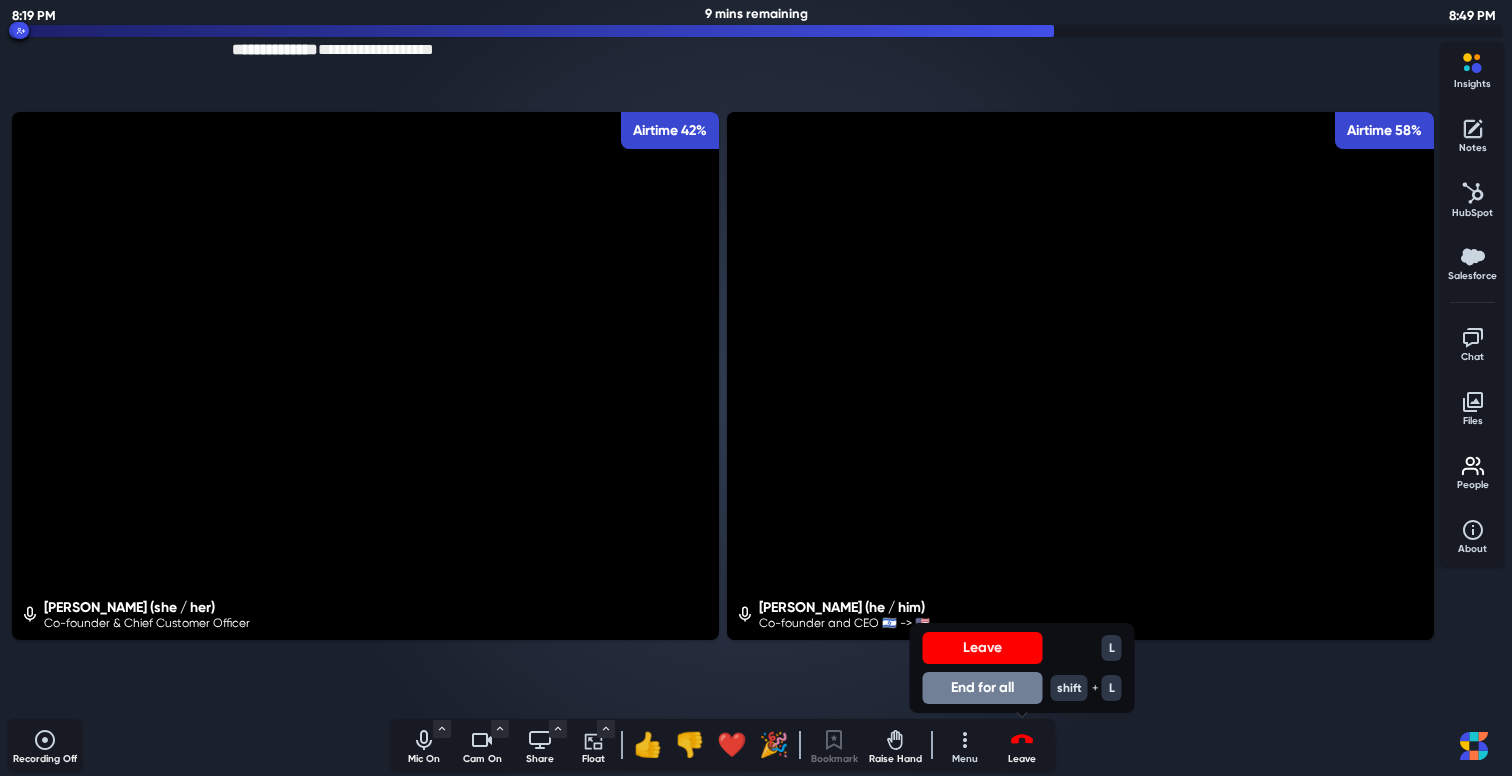 click on "End for all" at bounding box center [983, 688] 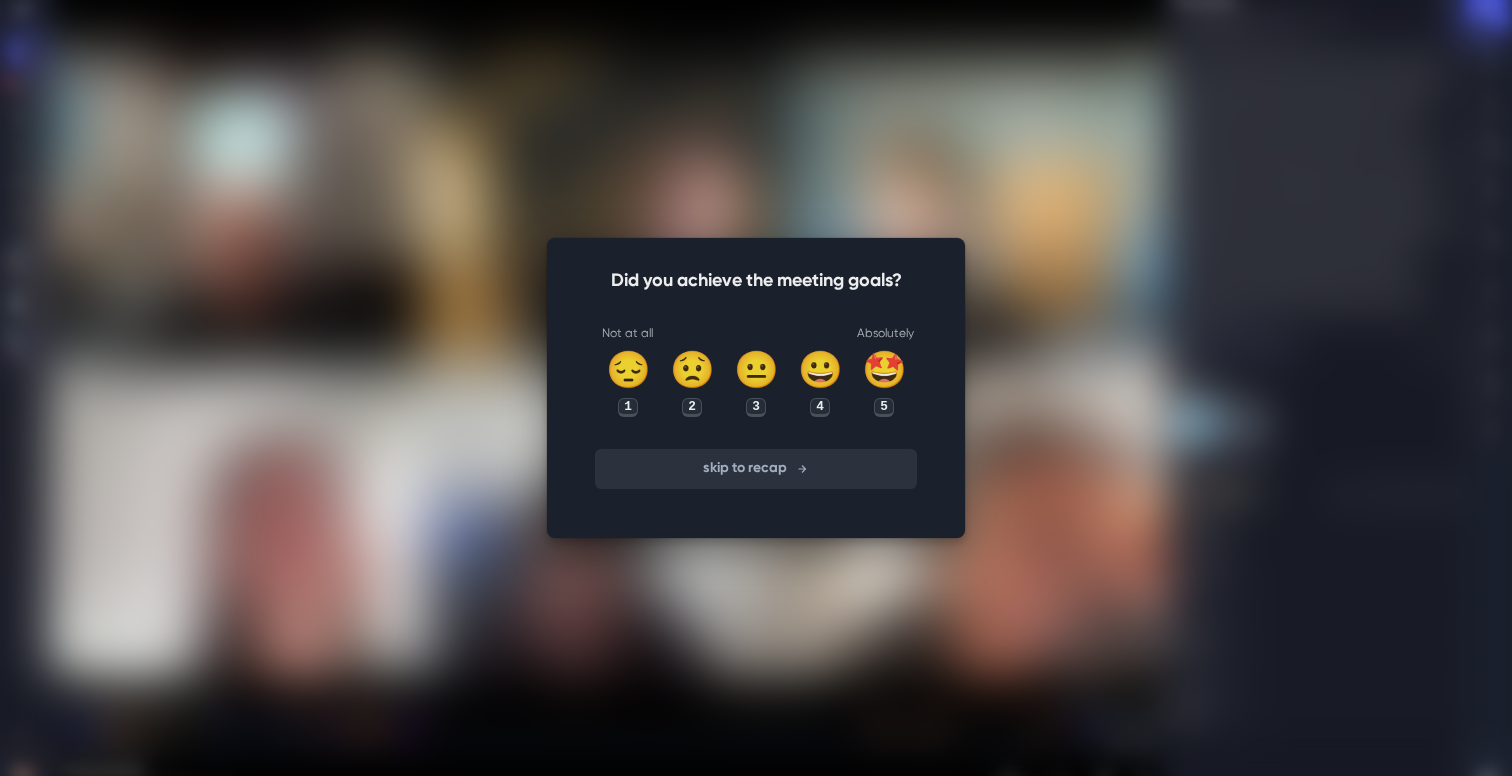 click on "skip to recap" at bounding box center (756, 469) 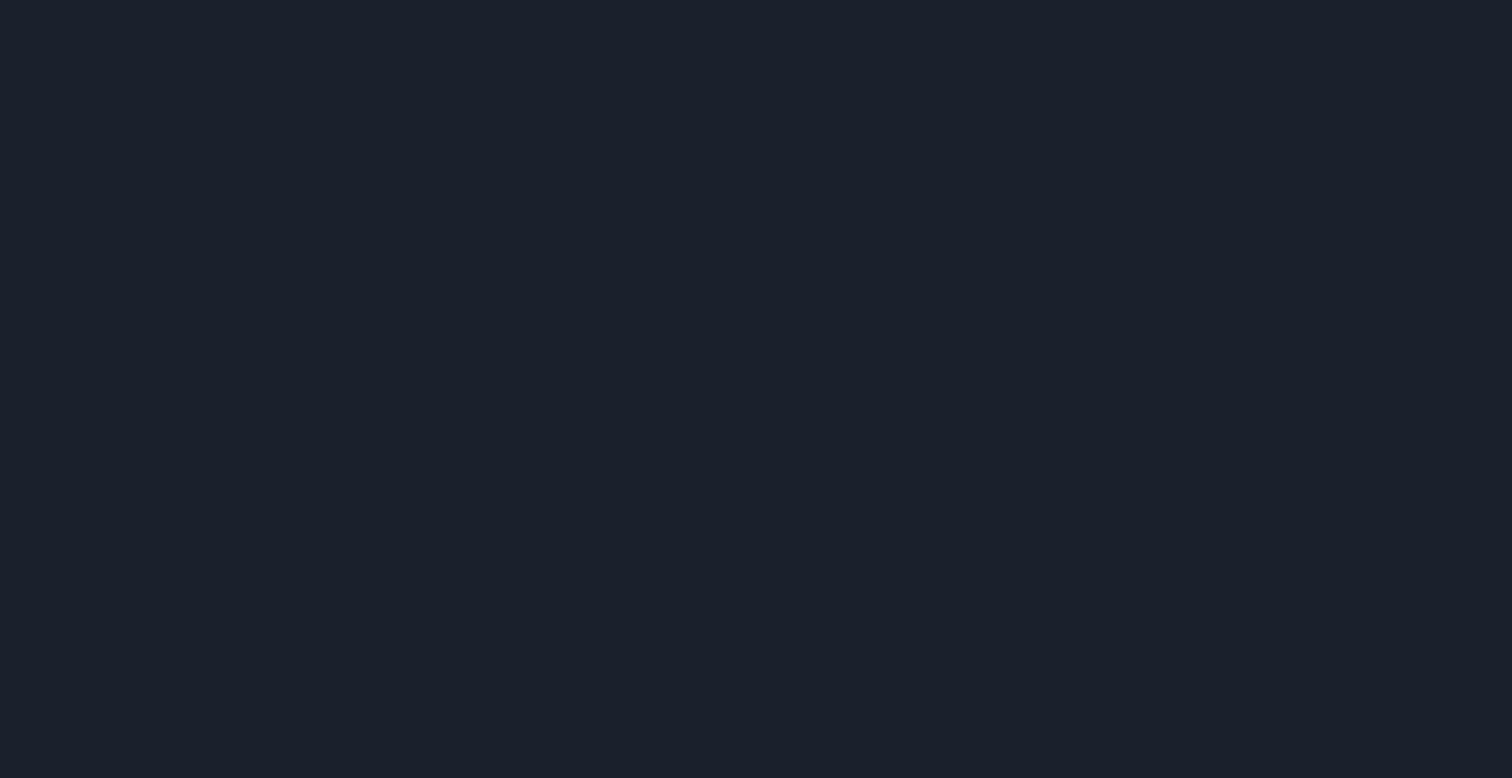 scroll, scrollTop: 0, scrollLeft: 0, axis: both 